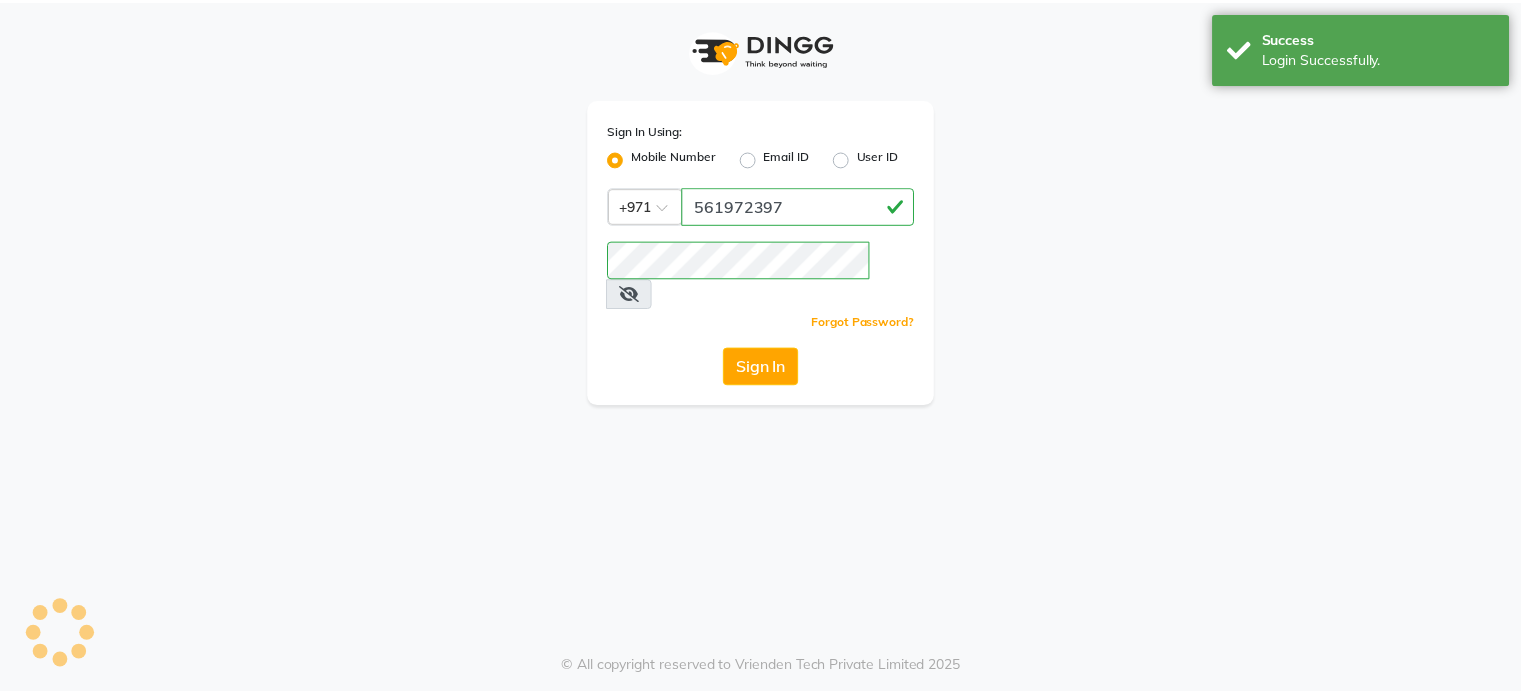 scroll, scrollTop: 0, scrollLeft: 0, axis: both 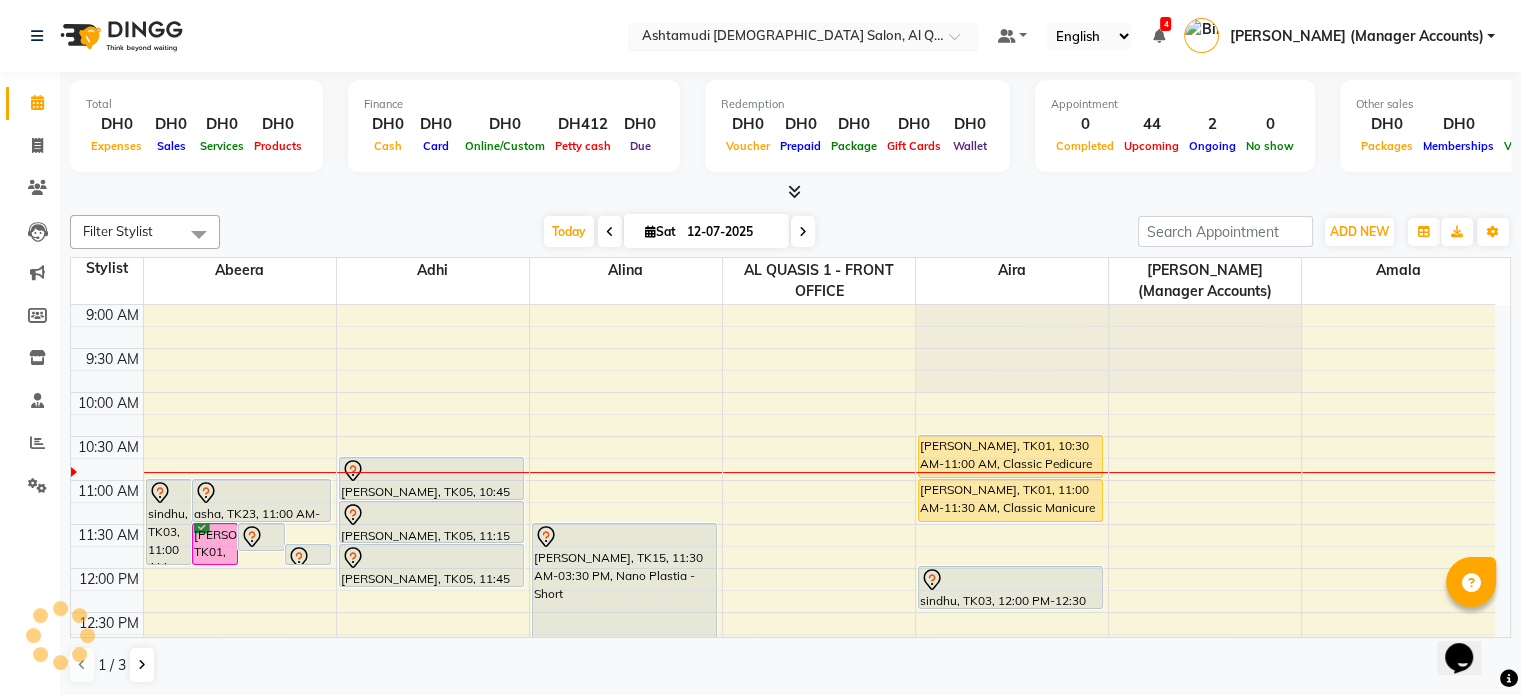 click at bounding box center [783, 38] 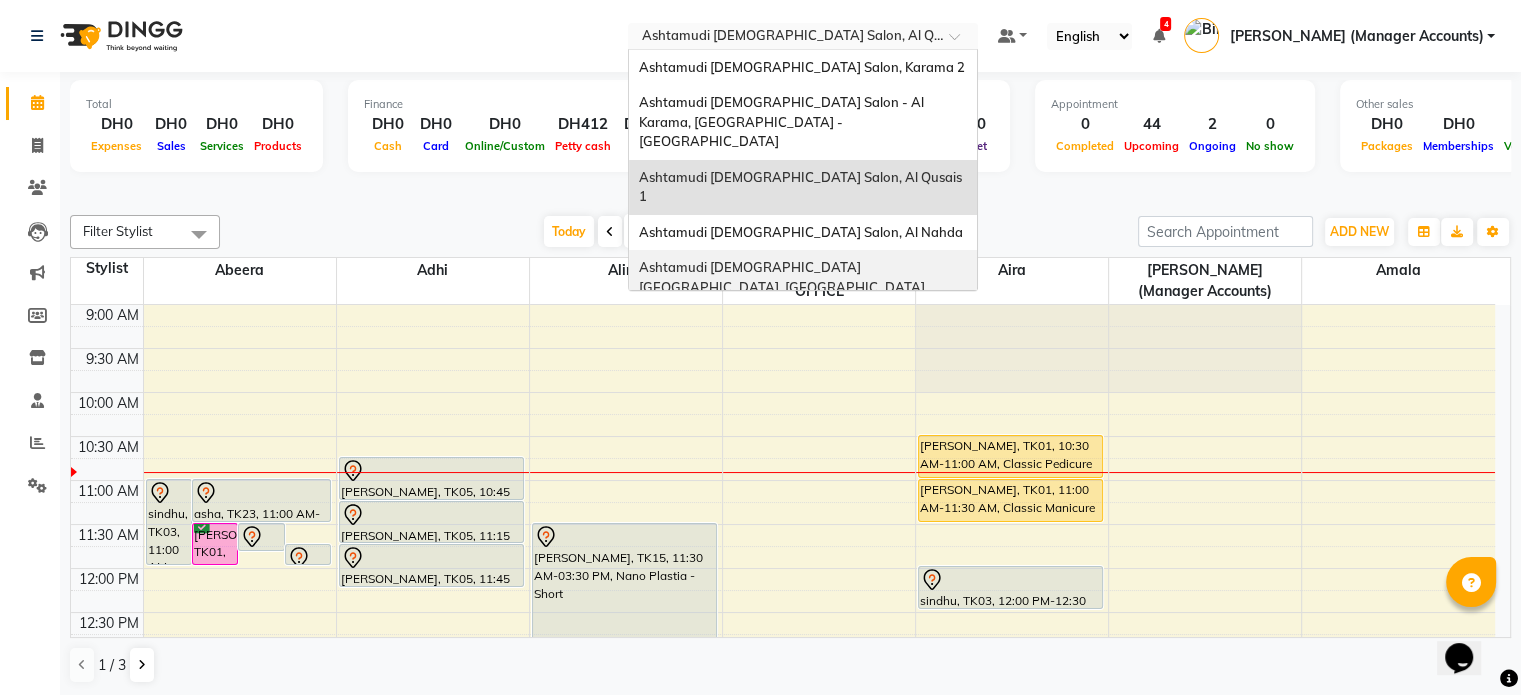 click on "Ashtamudi [DEMOGRAPHIC_DATA] [GEOGRAPHIC_DATA], [GEOGRAPHIC_DATA]" at bounding box center (782, 277) 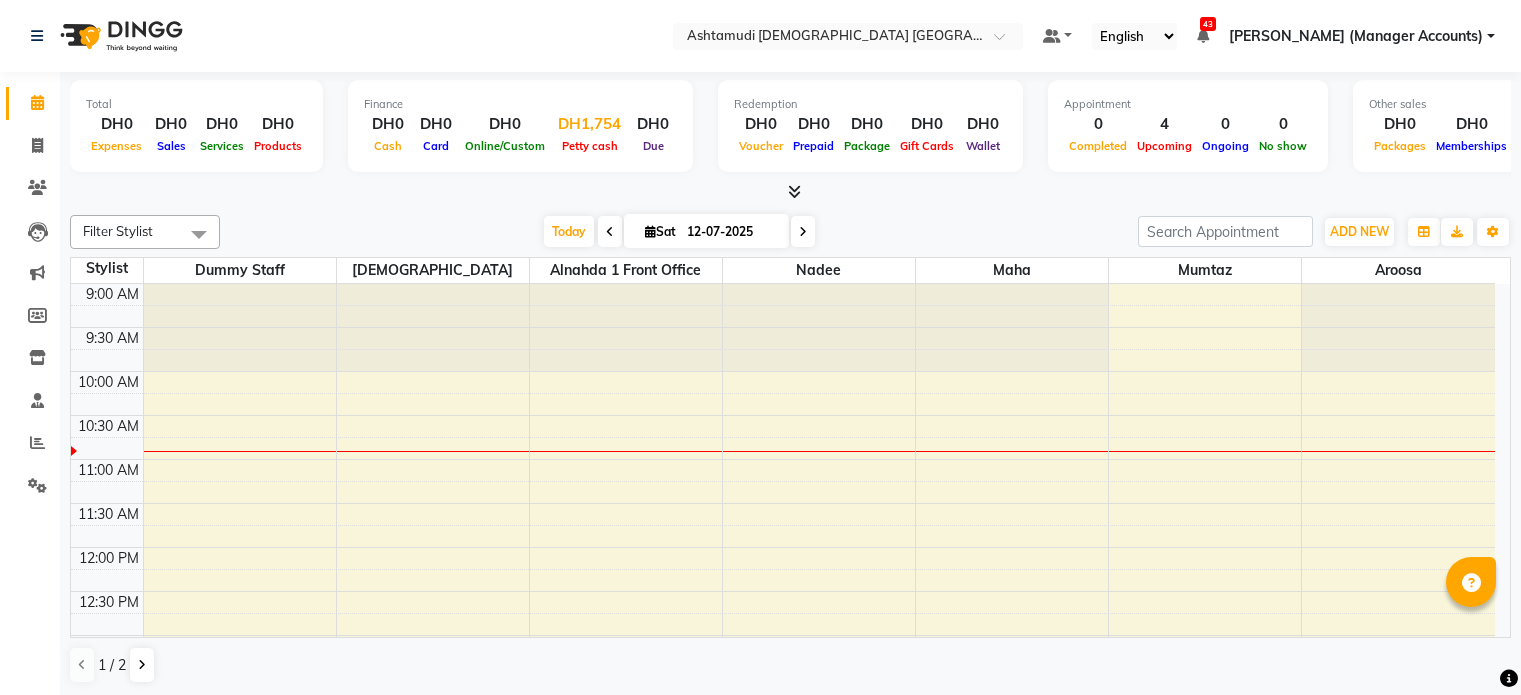 scroll, scrollTop: 0, scrollLeft: 0, axis: both 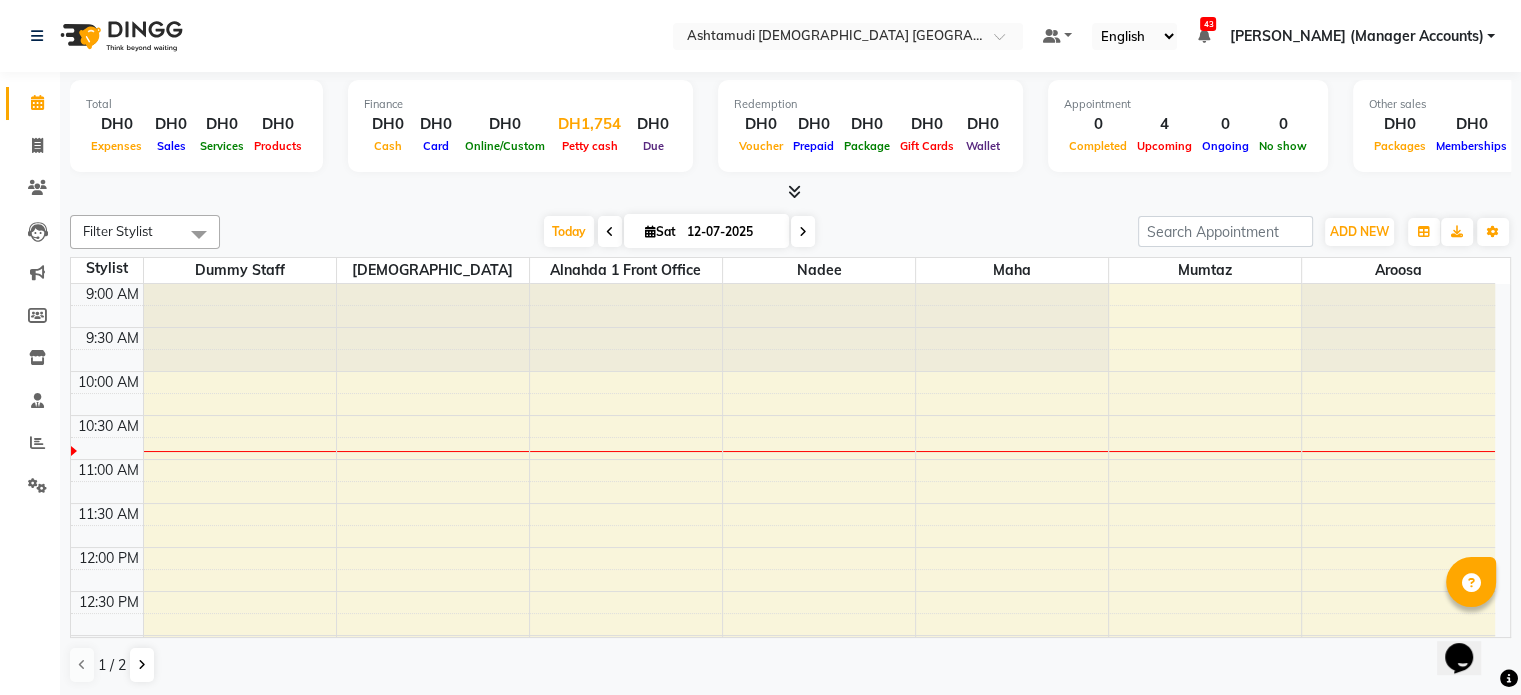 click on "DH1,754" at bounding box center (589, 124) 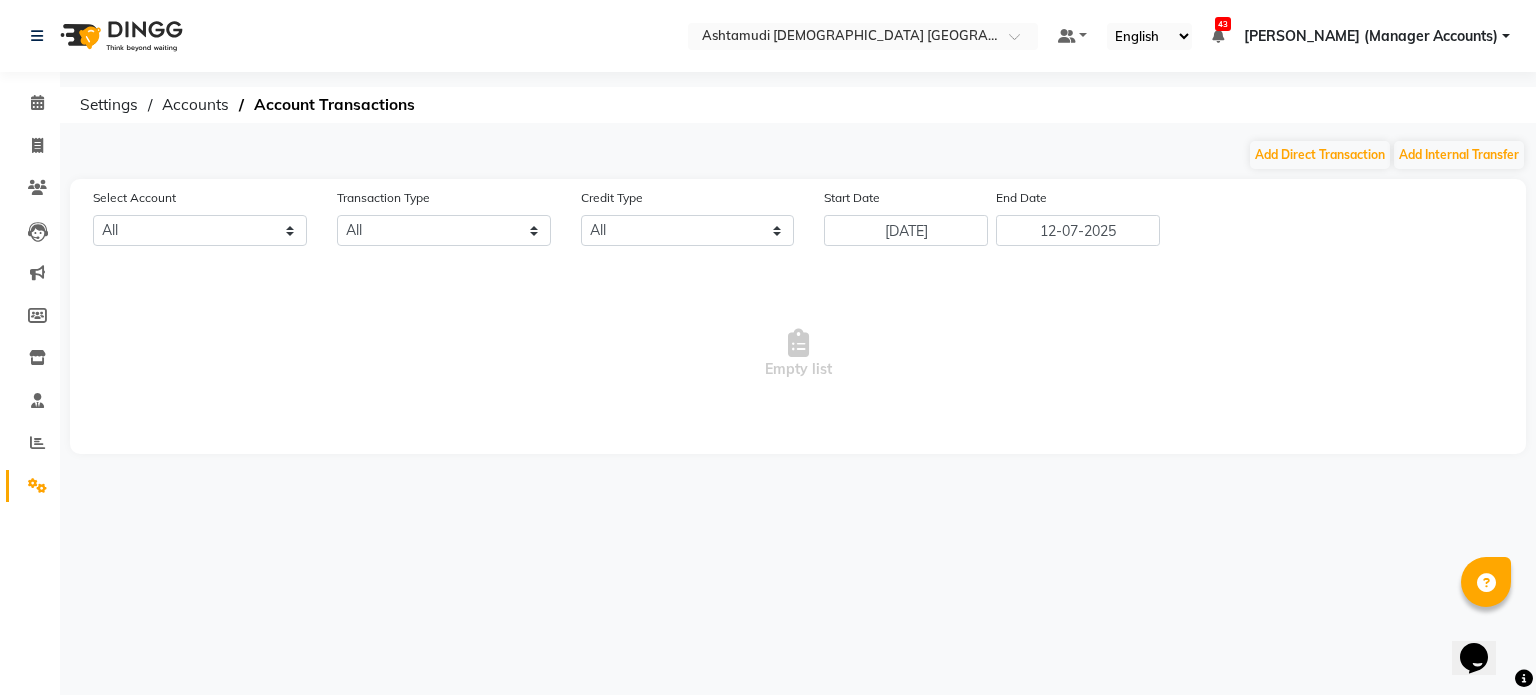 select on "6330" 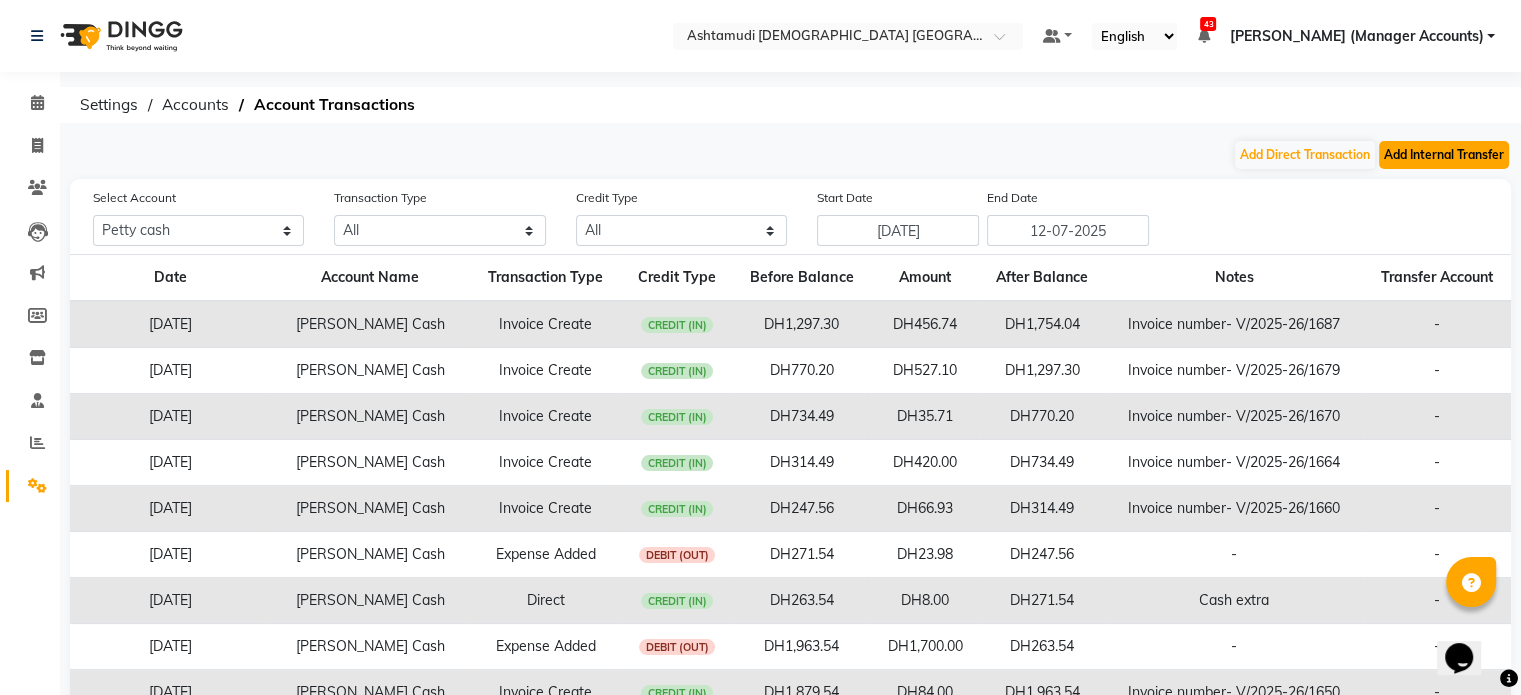 click on "Add Internal Transfer" 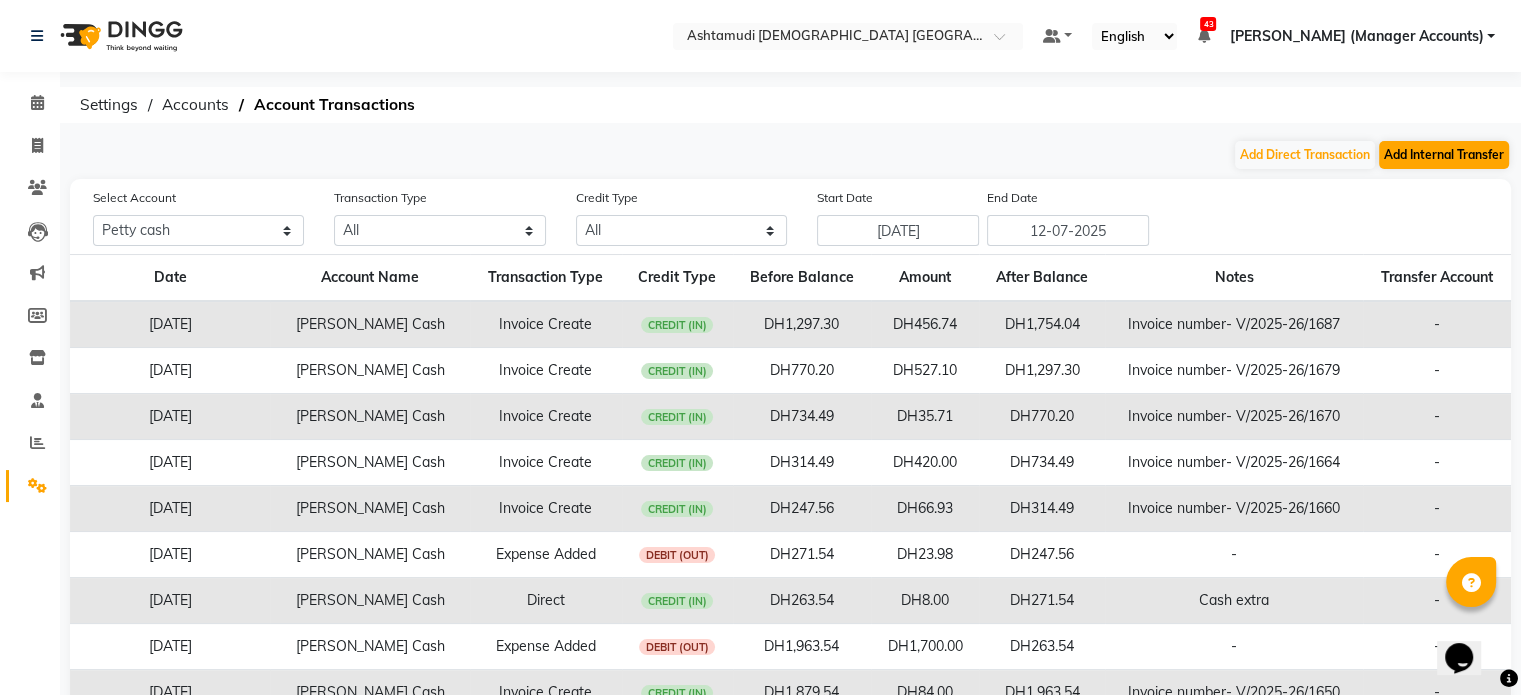 select on "internal transfer" 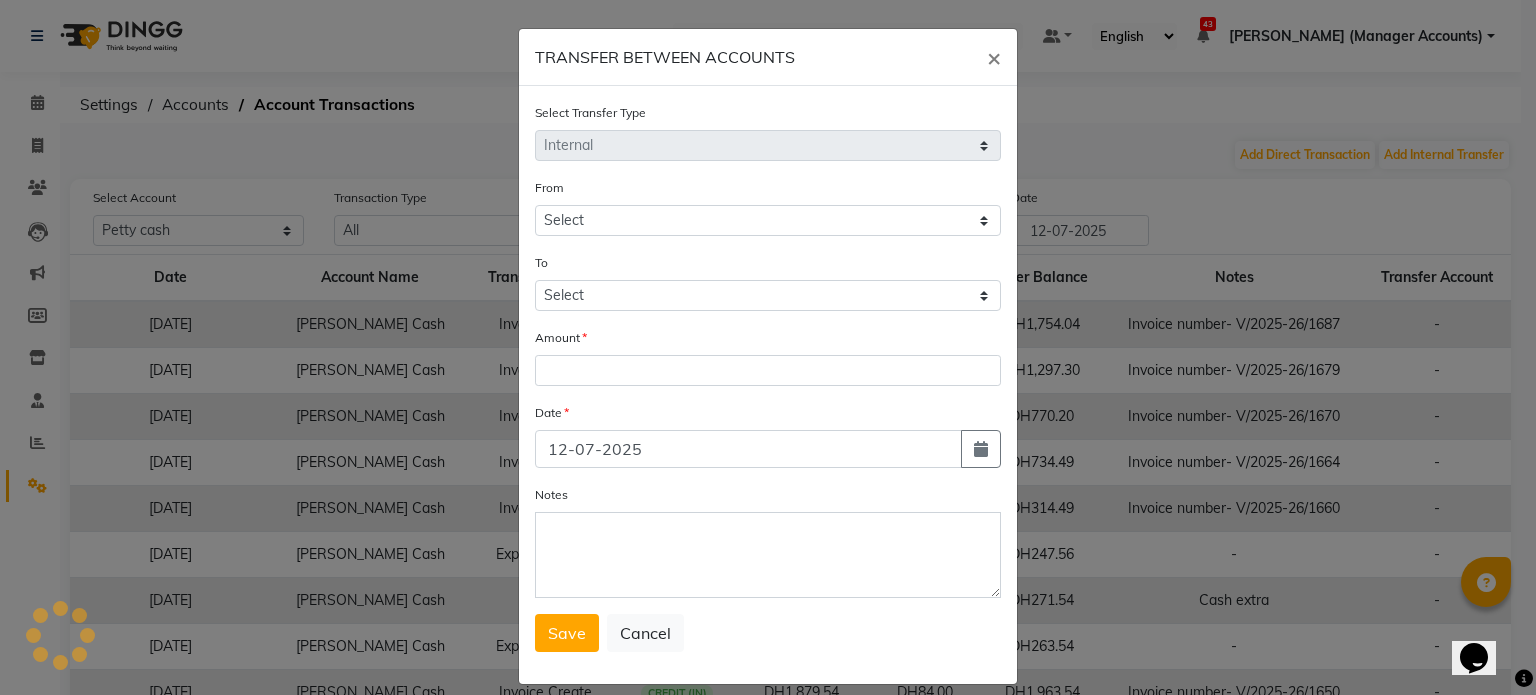select on "6330" 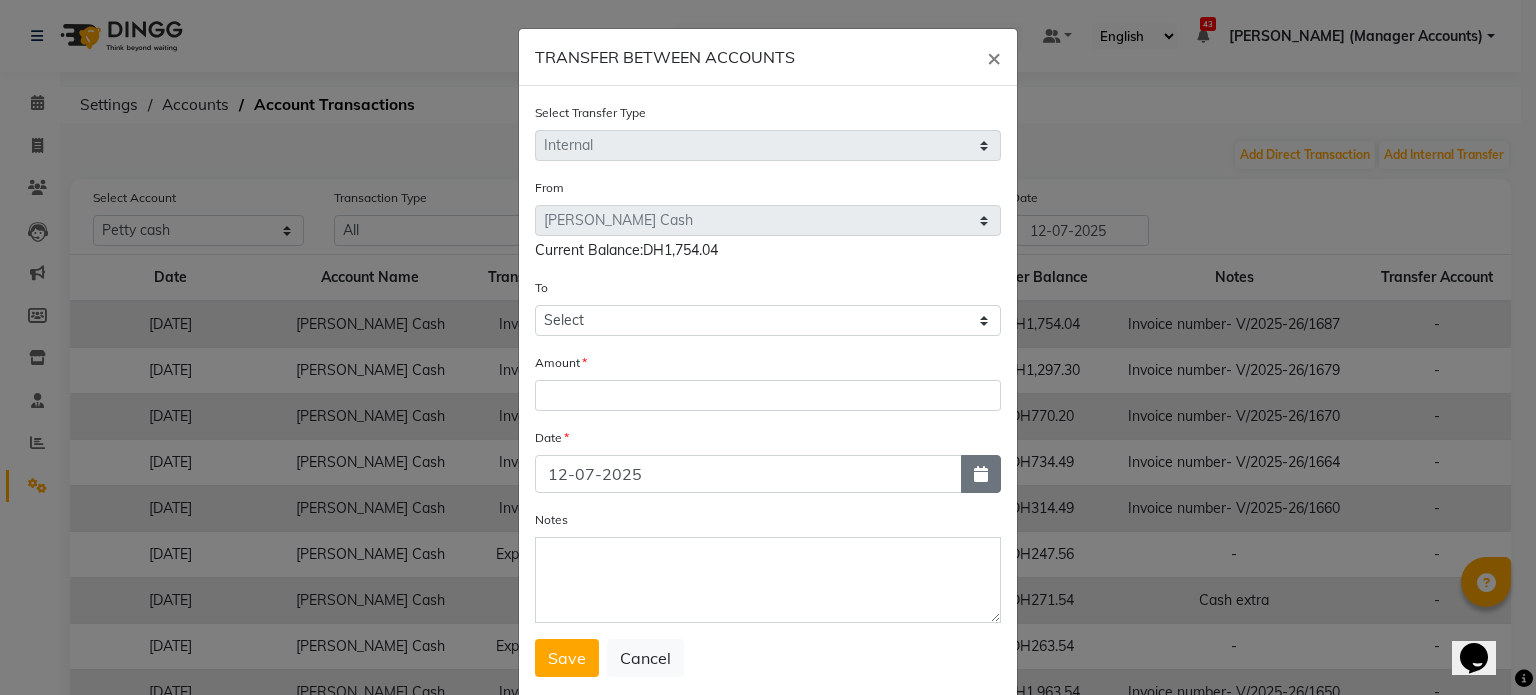 click 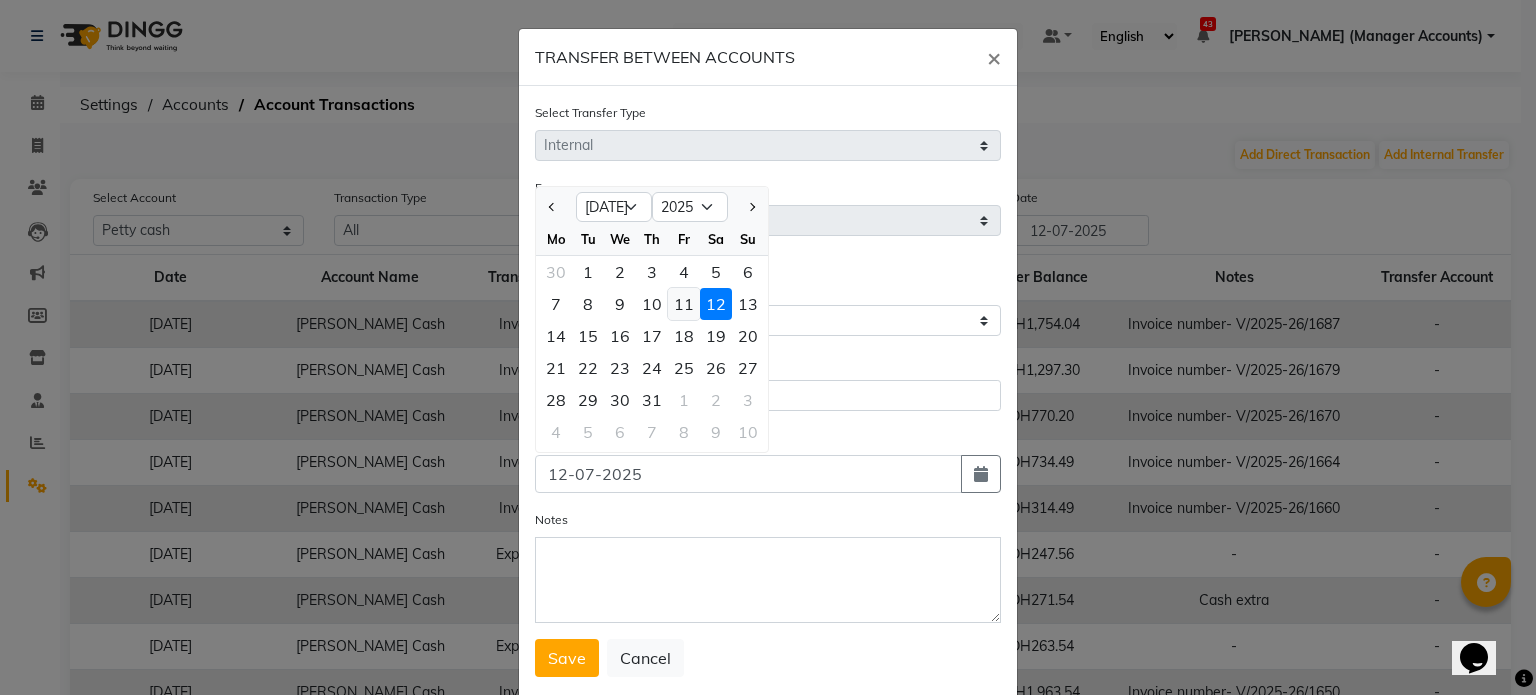 click on "11" 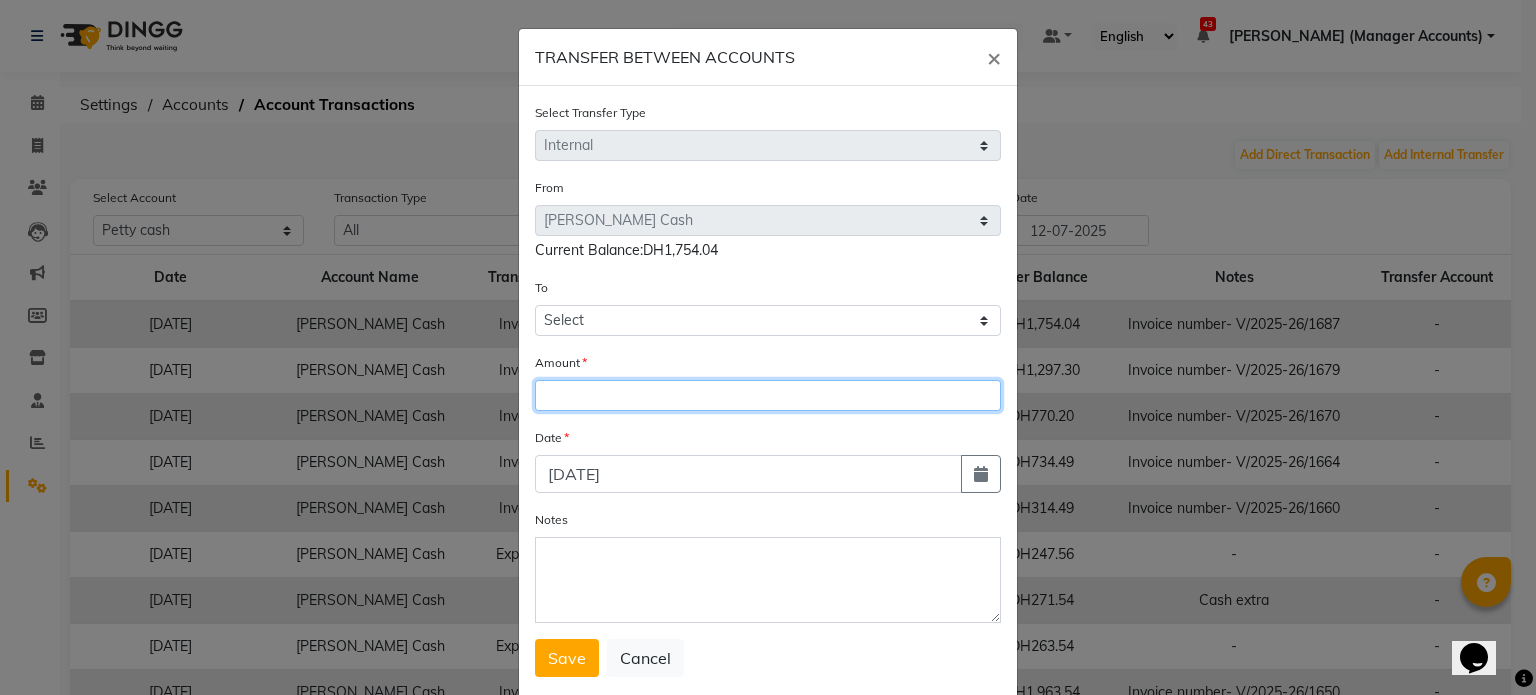 click 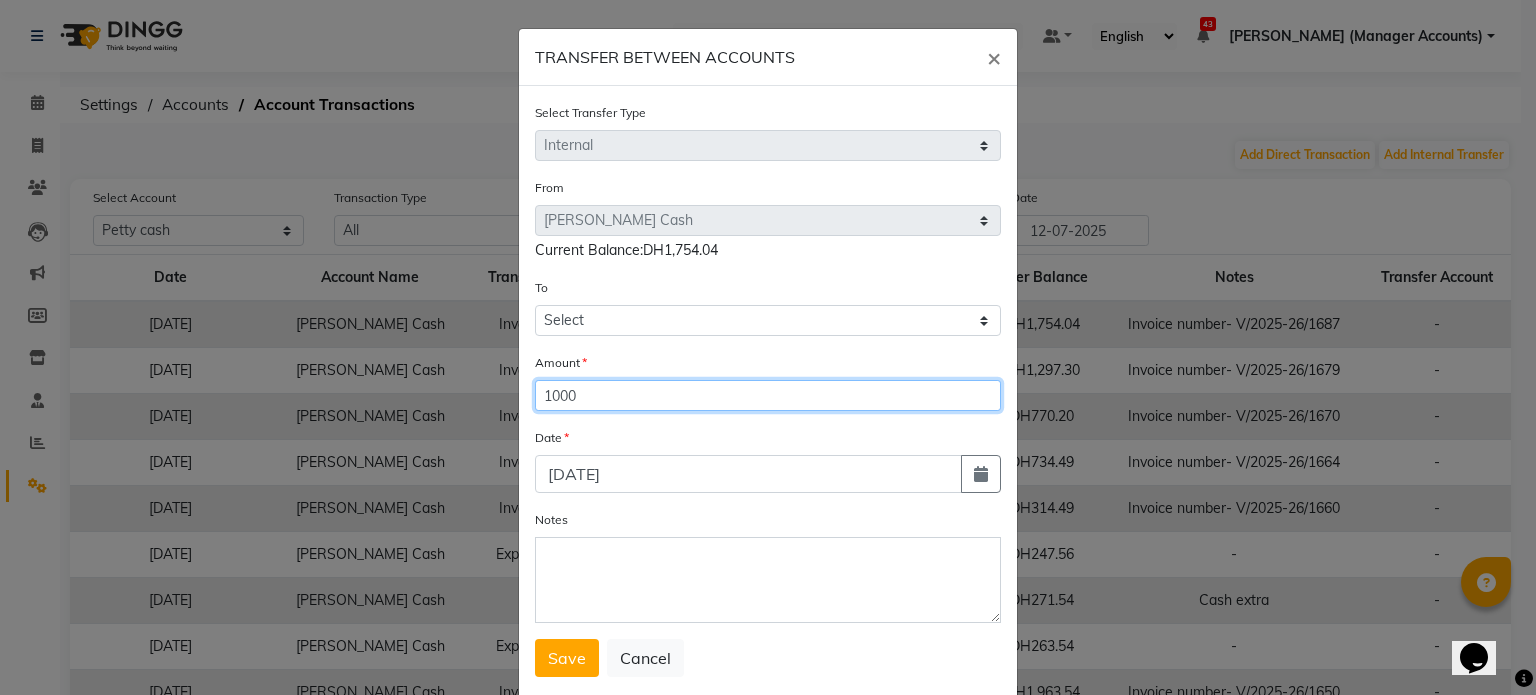 type on "1000" 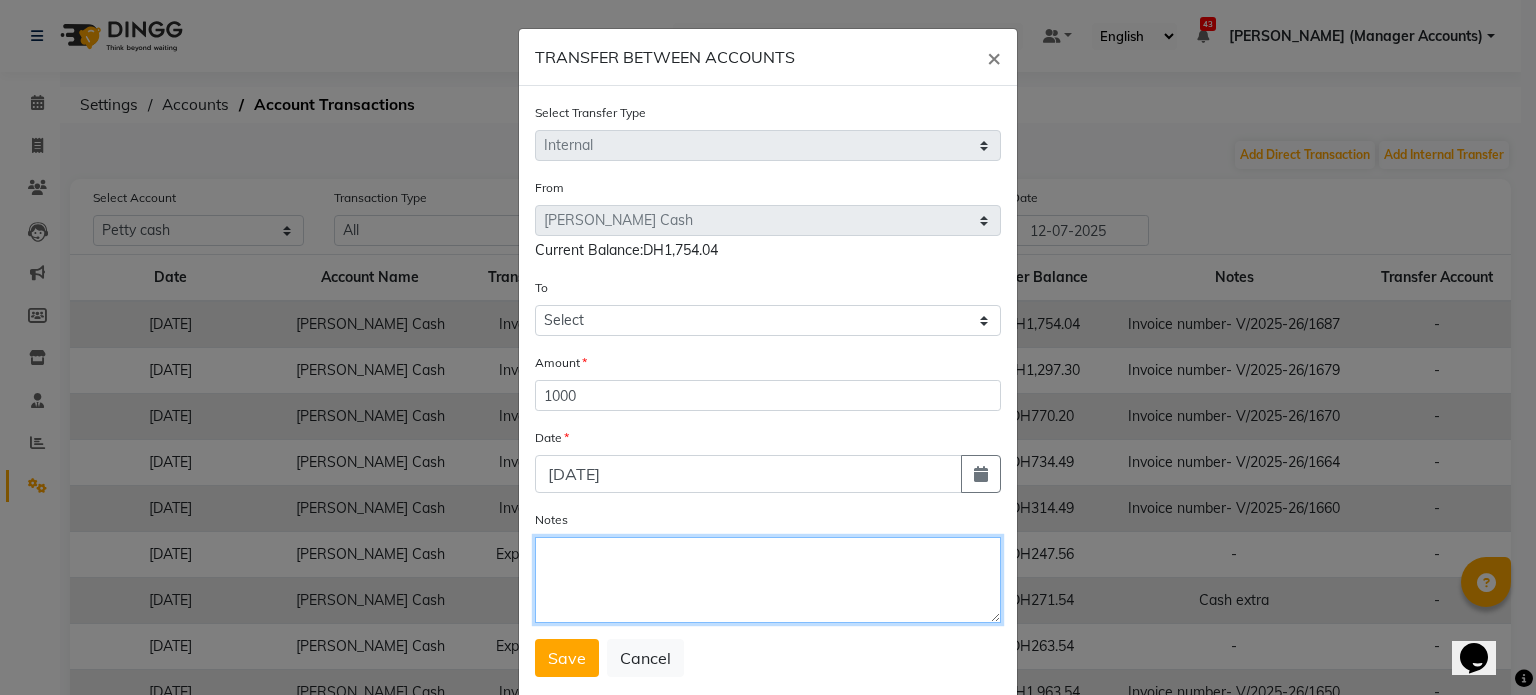 click on "Notes" at bounding box center (768, 580) 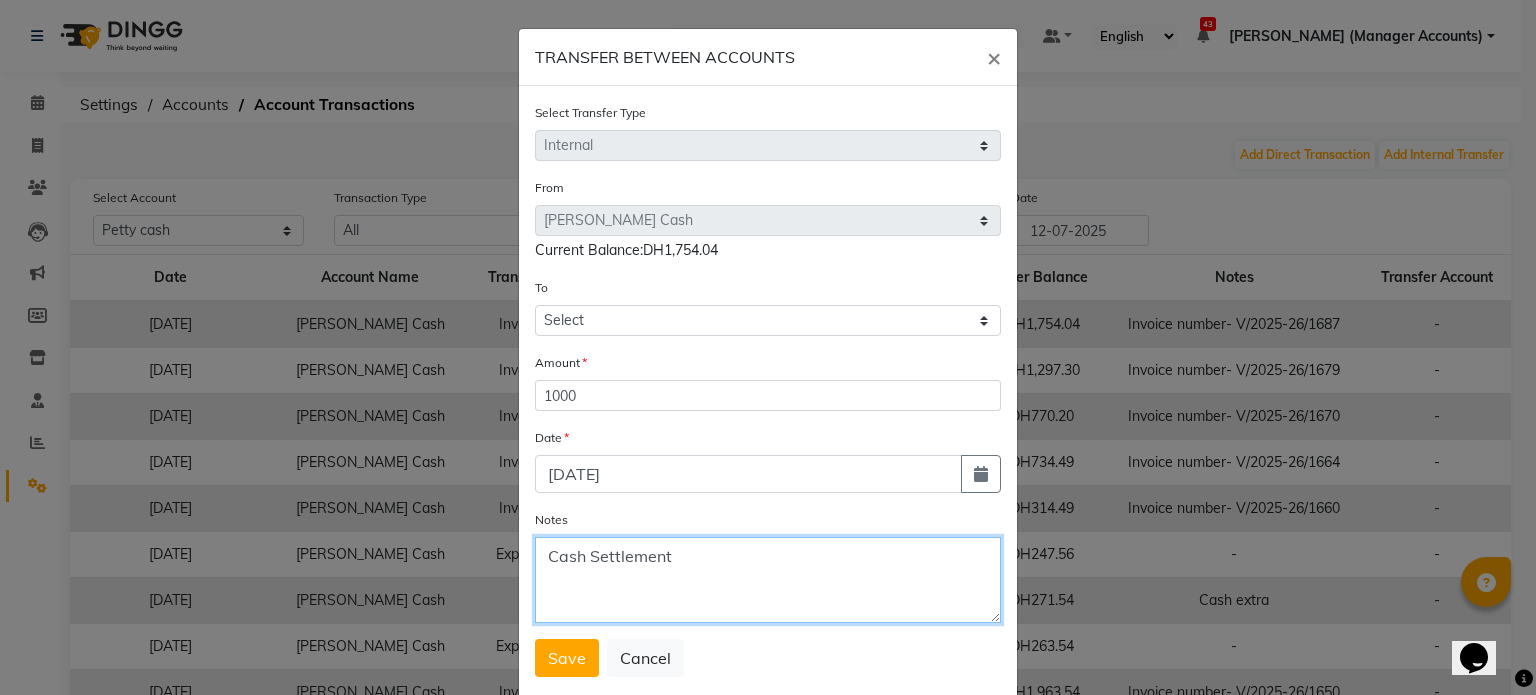 type on "Cash Settlement" 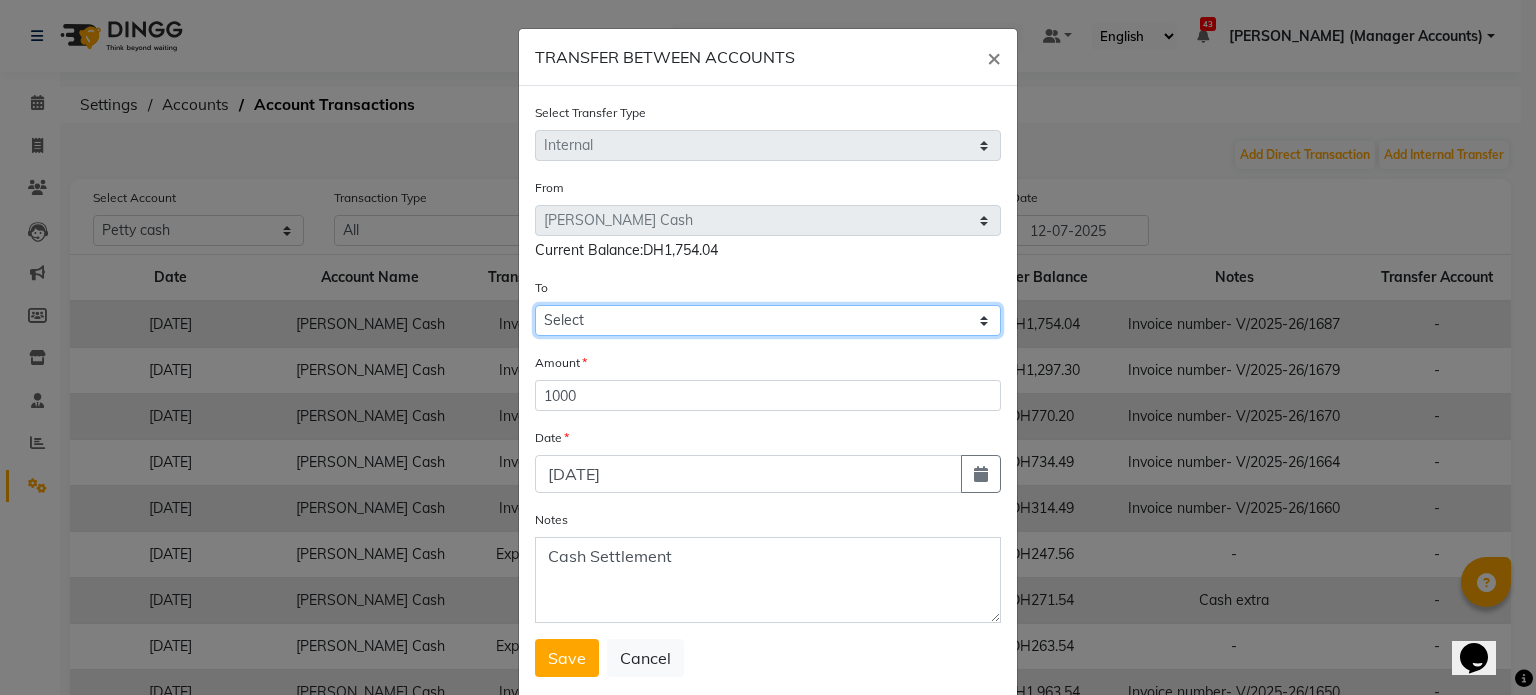 click on "Select Petty Cash Bank Account Default Account" 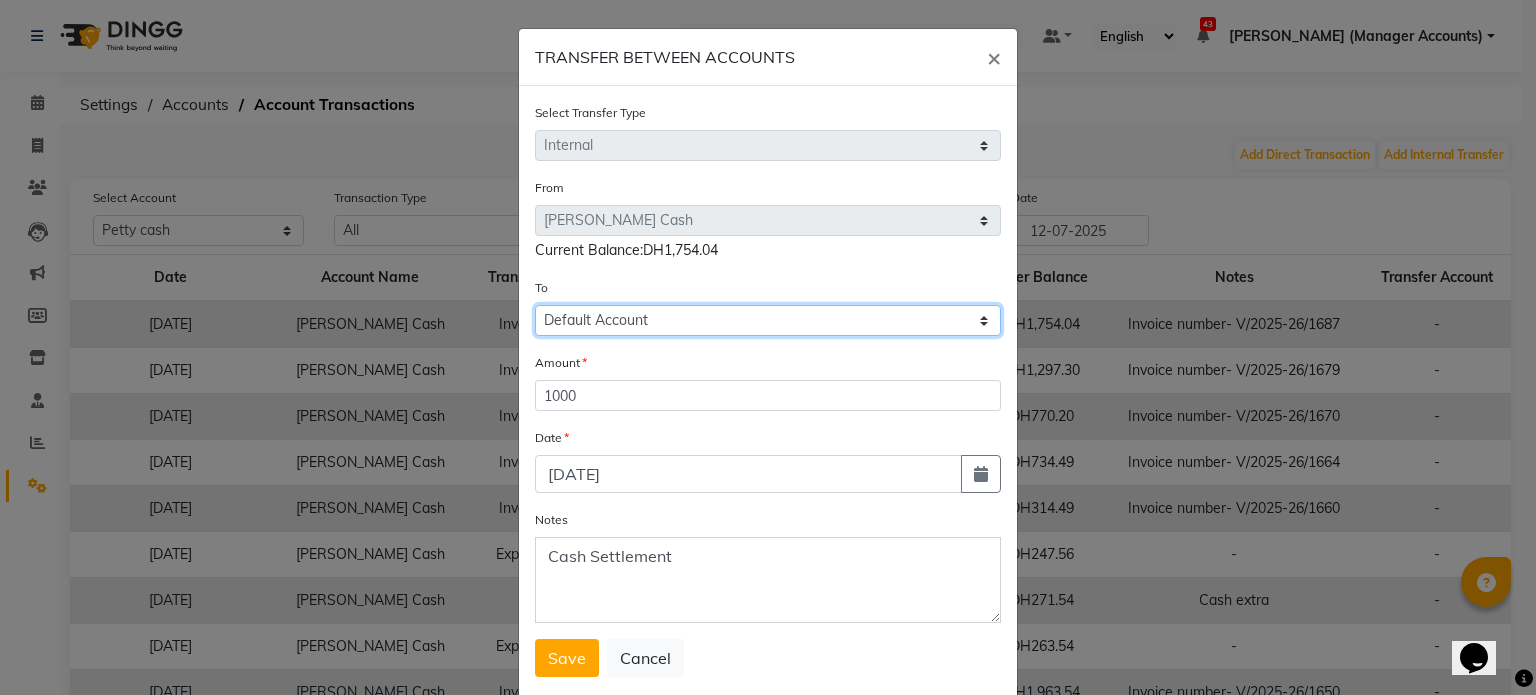 click on "Select Petty Cash Bank Account Default Account" 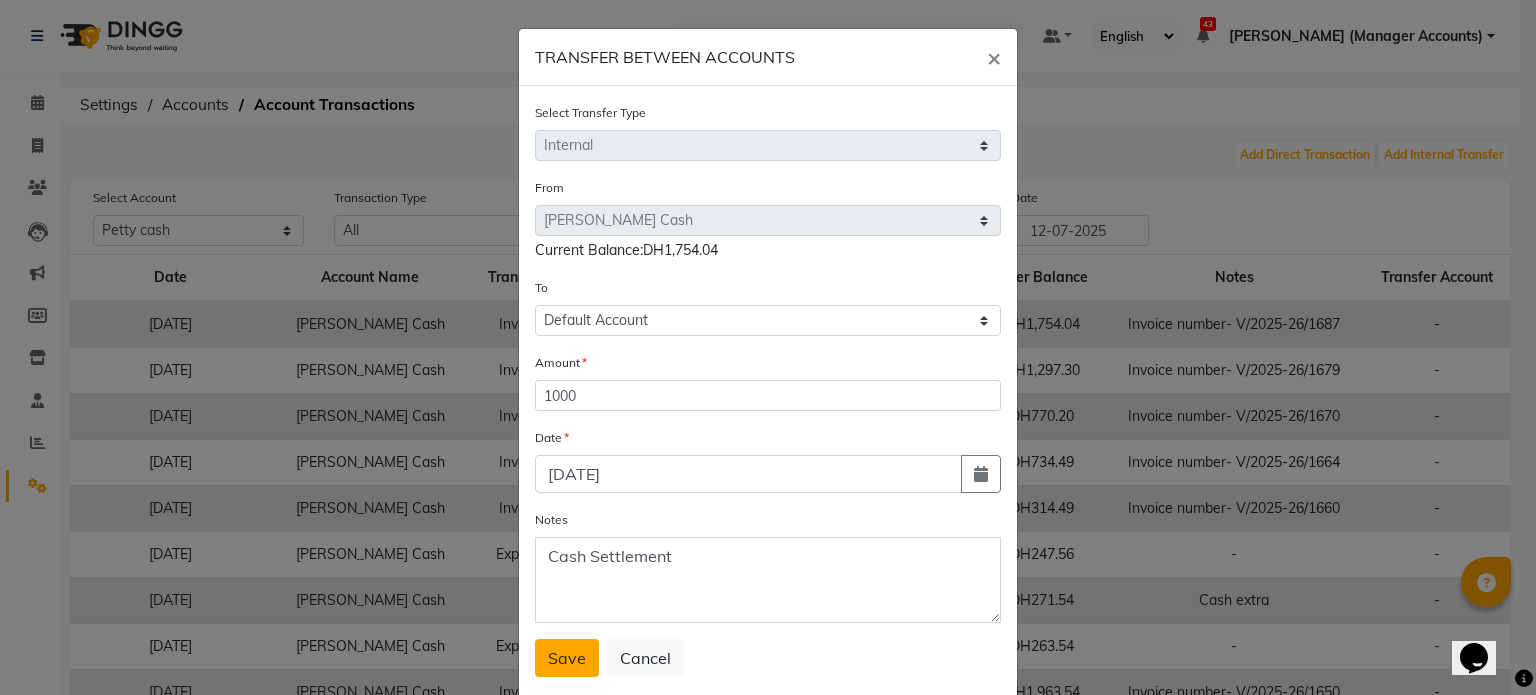 click on "Save" at bounding box center (567, 658) 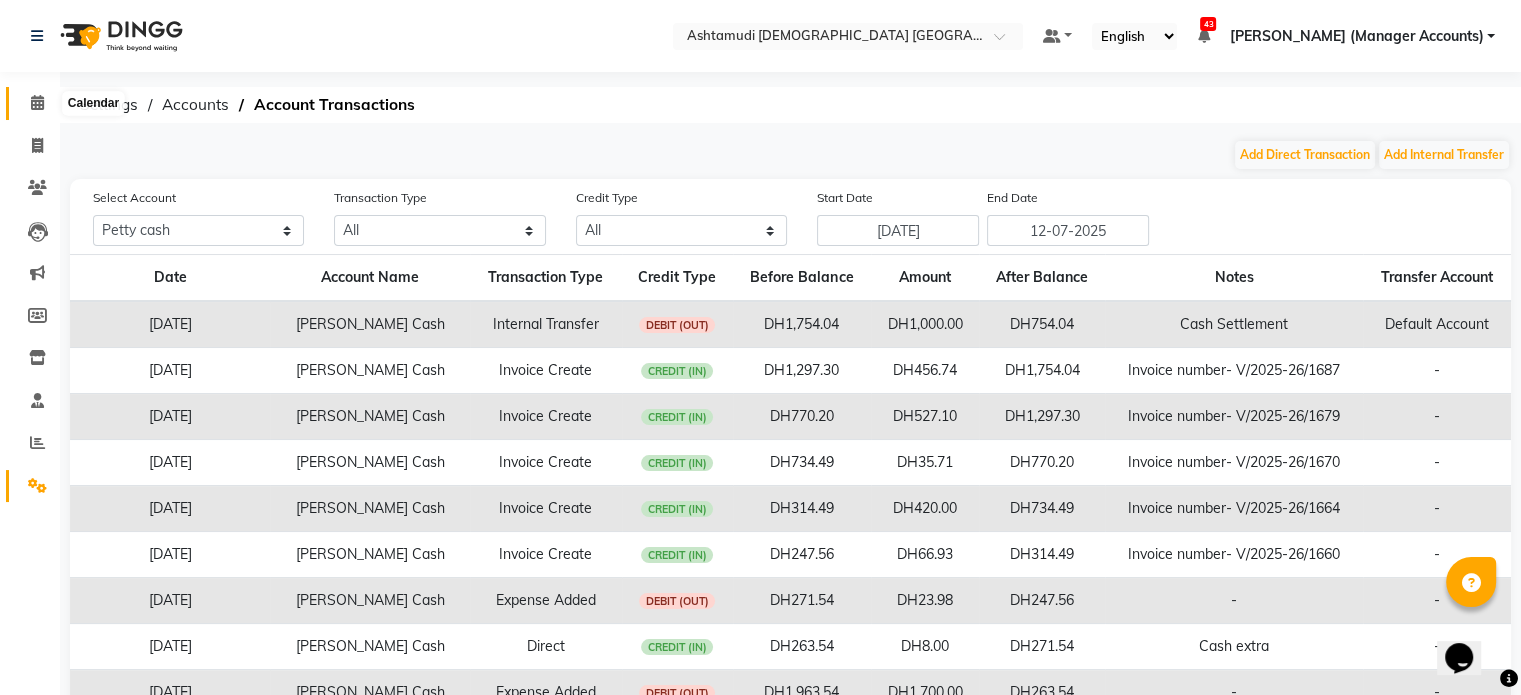 click 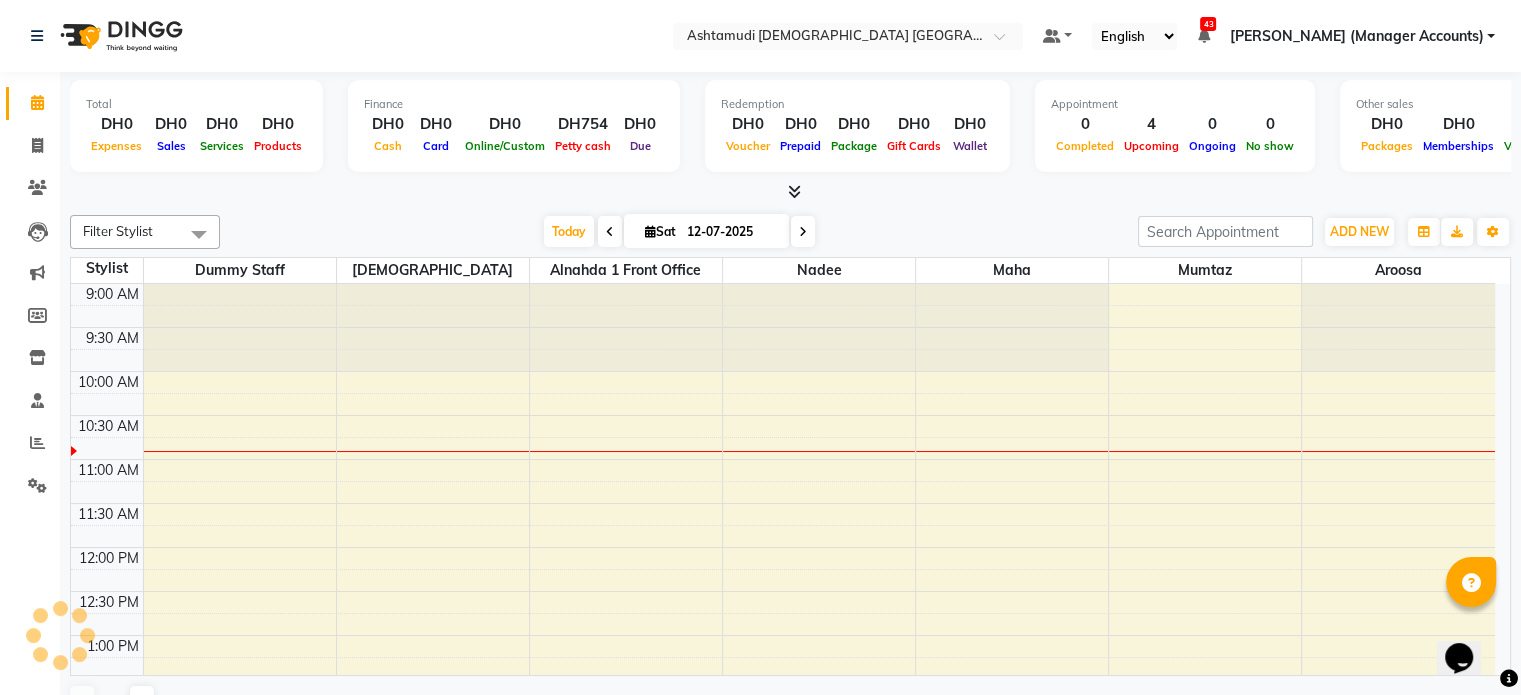 scroll, scrollTop: 0, scrollLeft: 0, axis: both 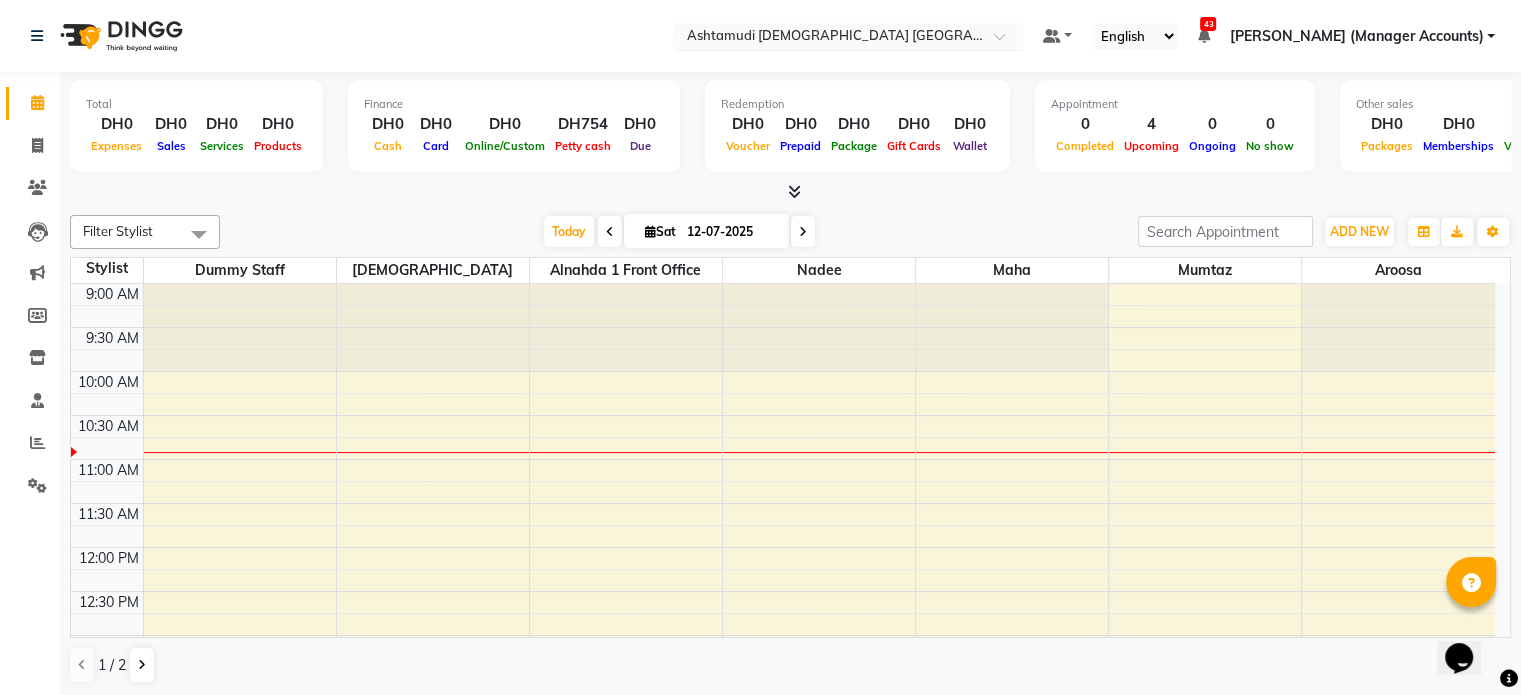 click at bounding box center [828, 38] 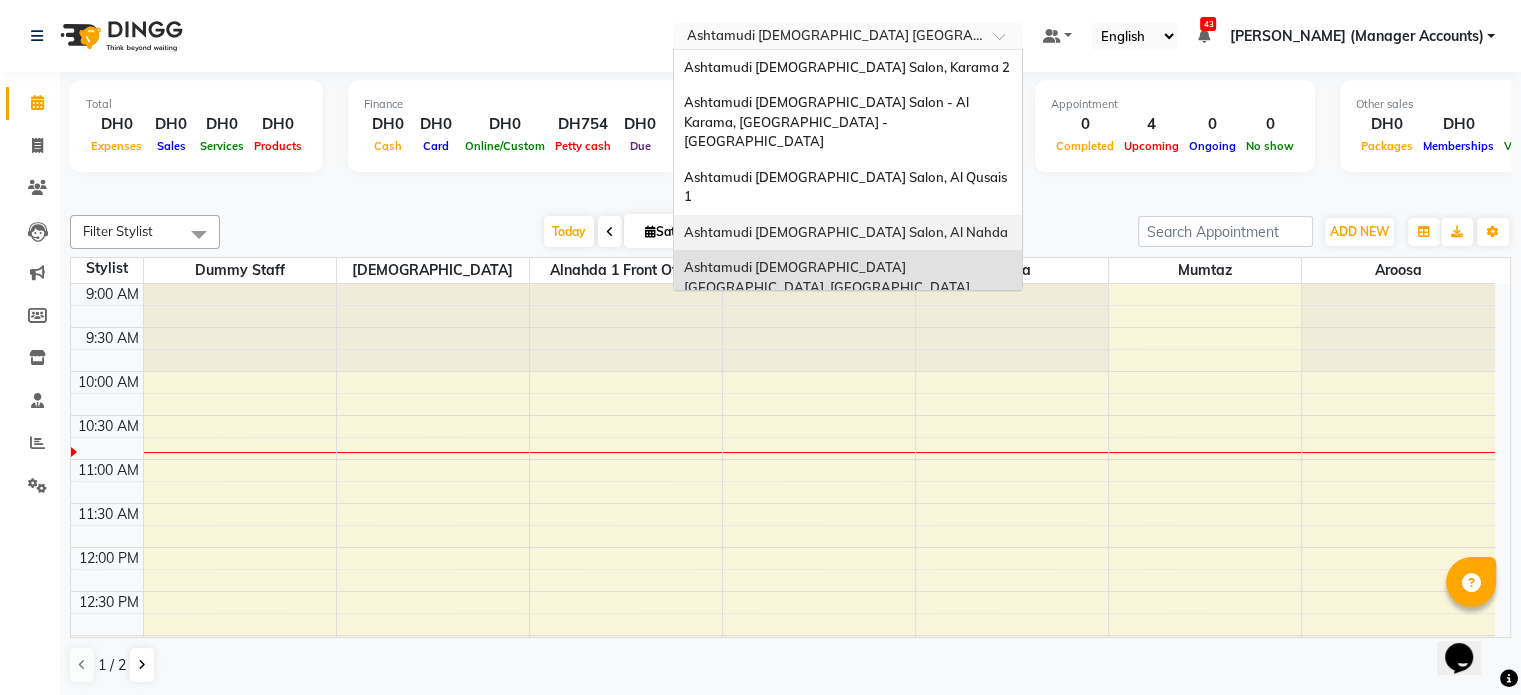 click on "Ashtamudi Ladies Salon, Al Nahda" at bounding box center (846, 232) 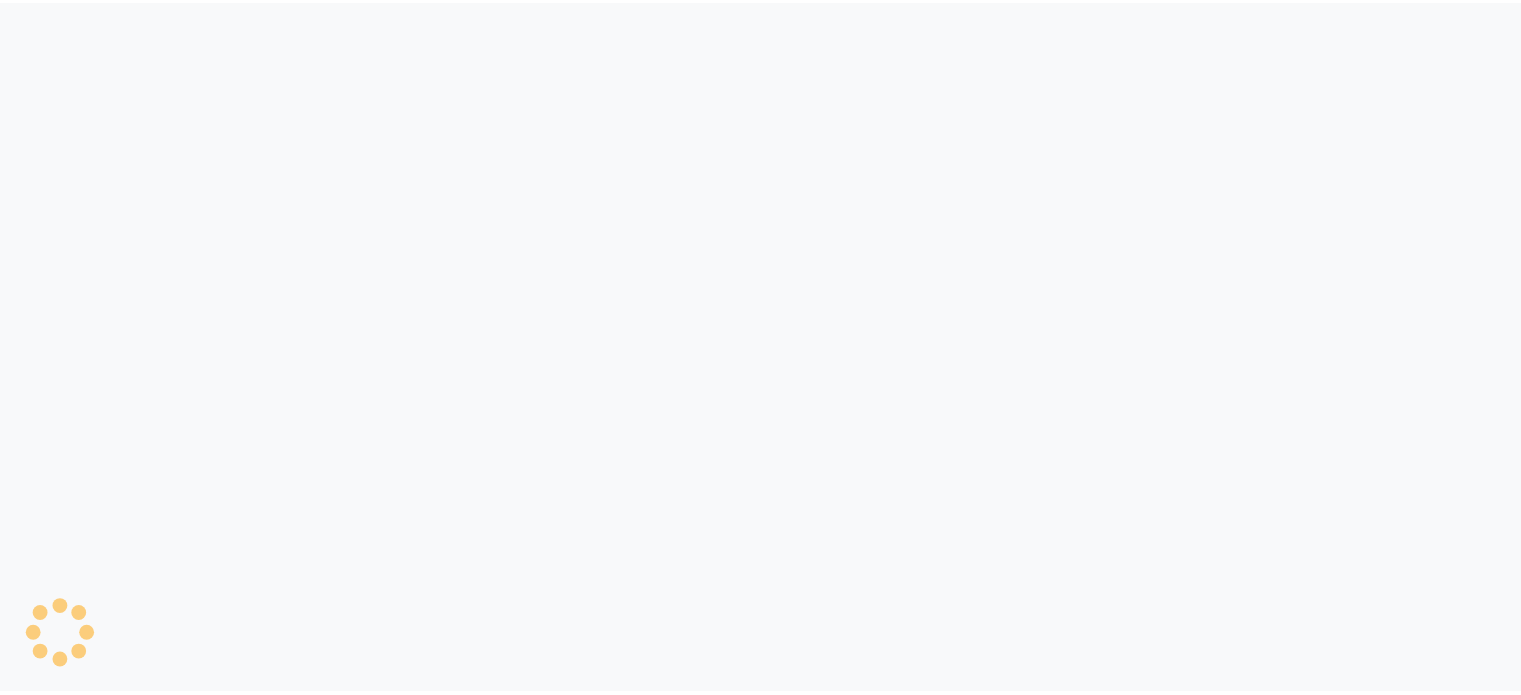 scroll, scrollTop: 0, scrollLeft: 0, axis: both 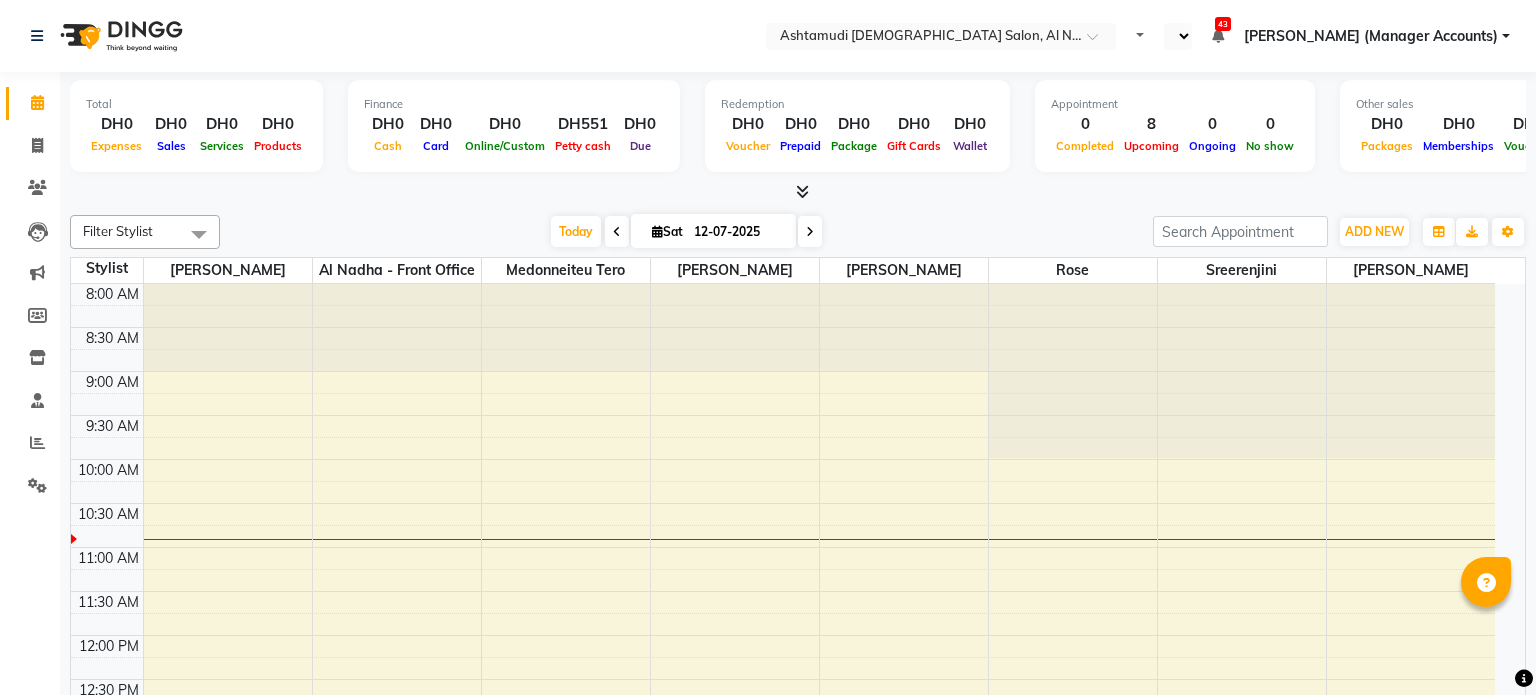 select on "en" 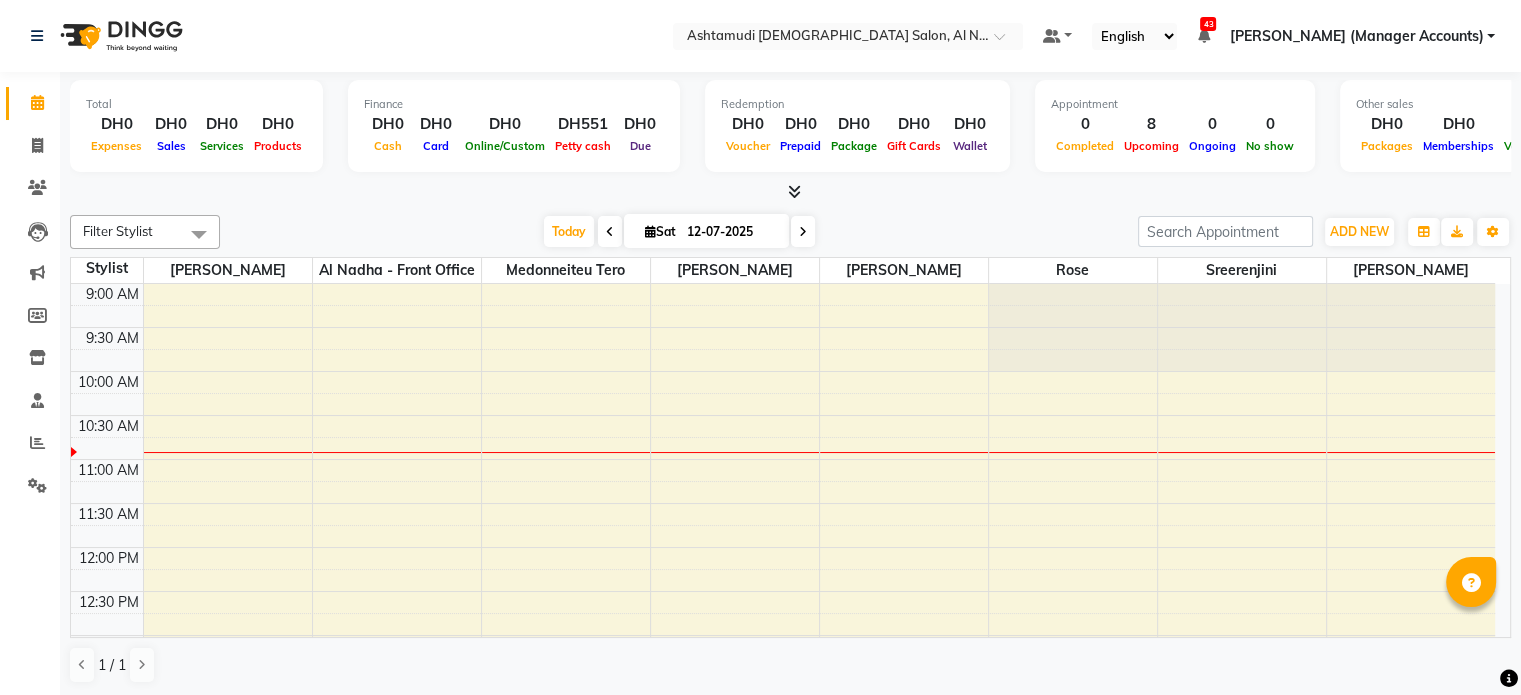 scroll, scrollTop: 0, scrollLeft: 0, axis: both 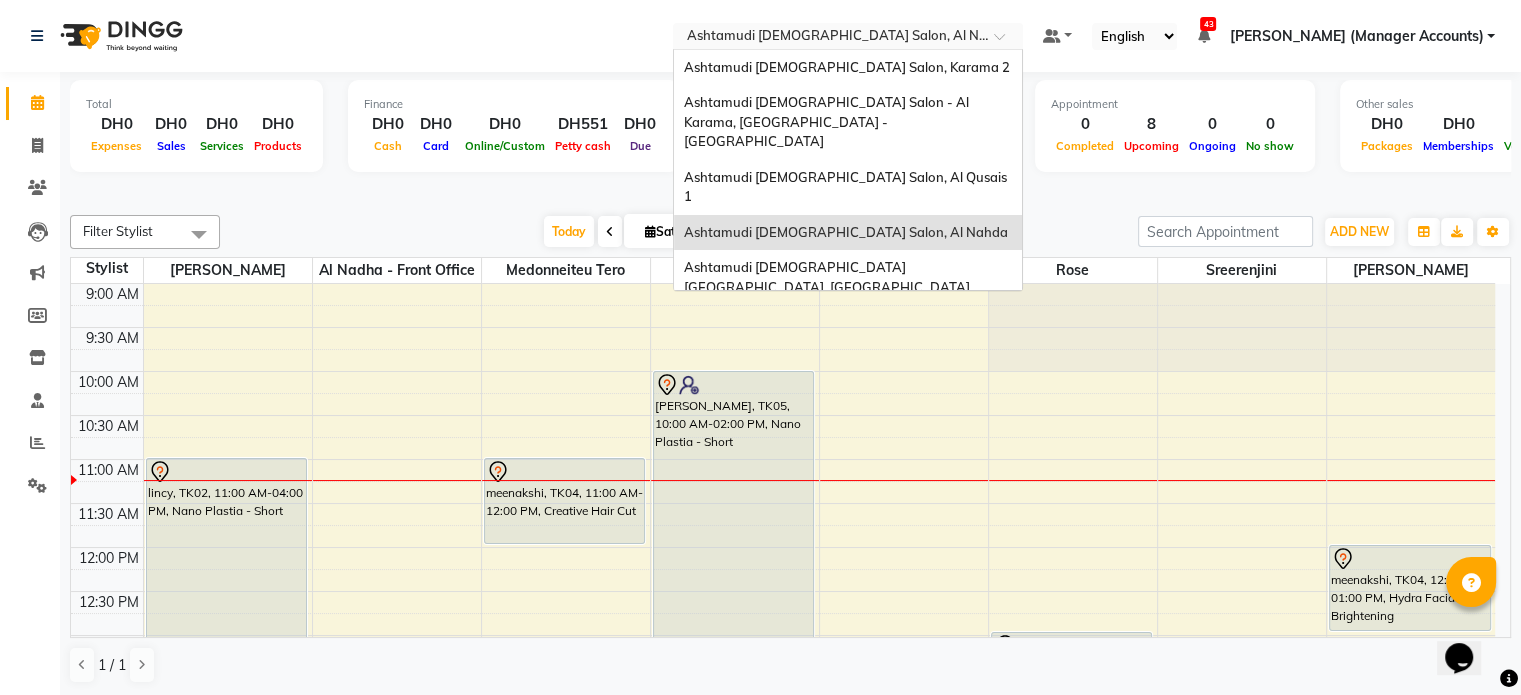 click at bounding box center (828, 38) 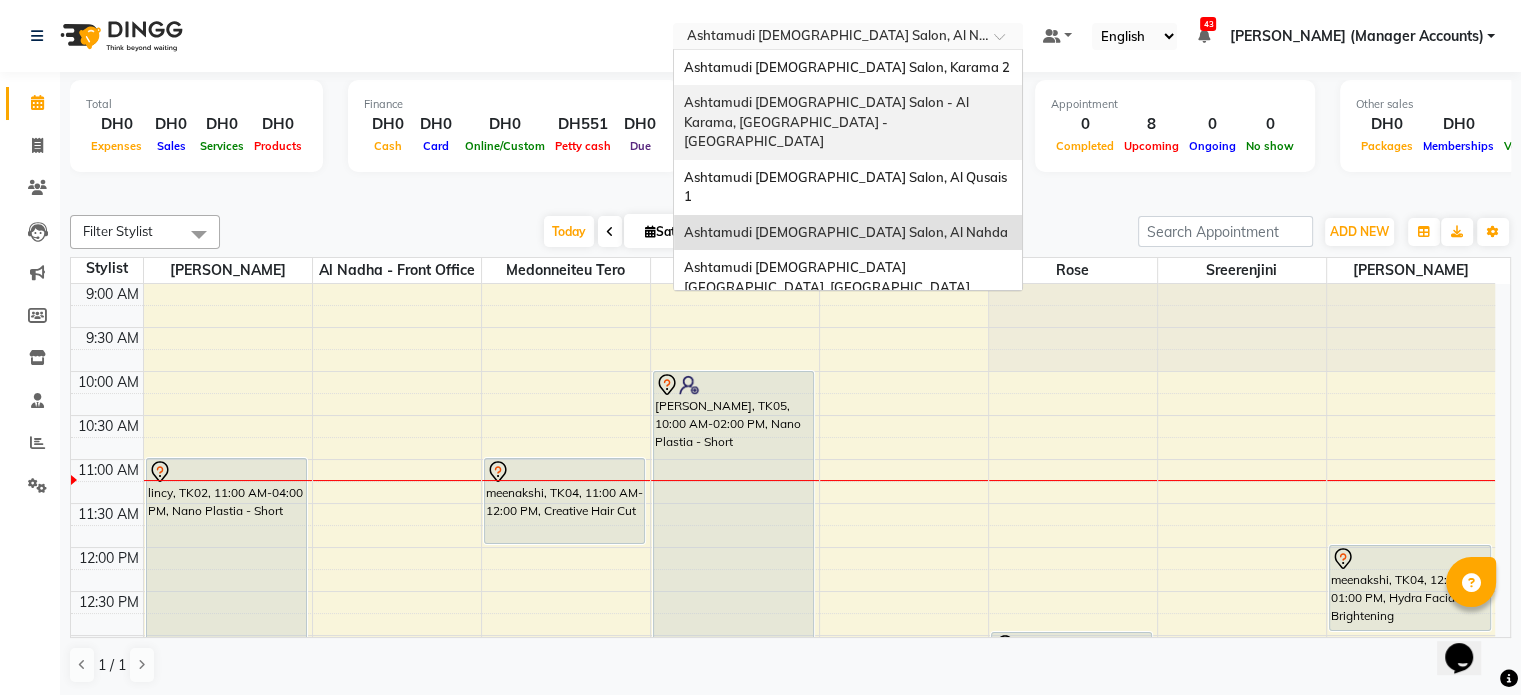 click on "Ashtamudi [DEMOGRAPHIC_DATA] Salon - Al Karama, [GEOGRAPHIC_DATA] -[GEOGRAPHIC_DATA]" at bounding box center (828, 121) 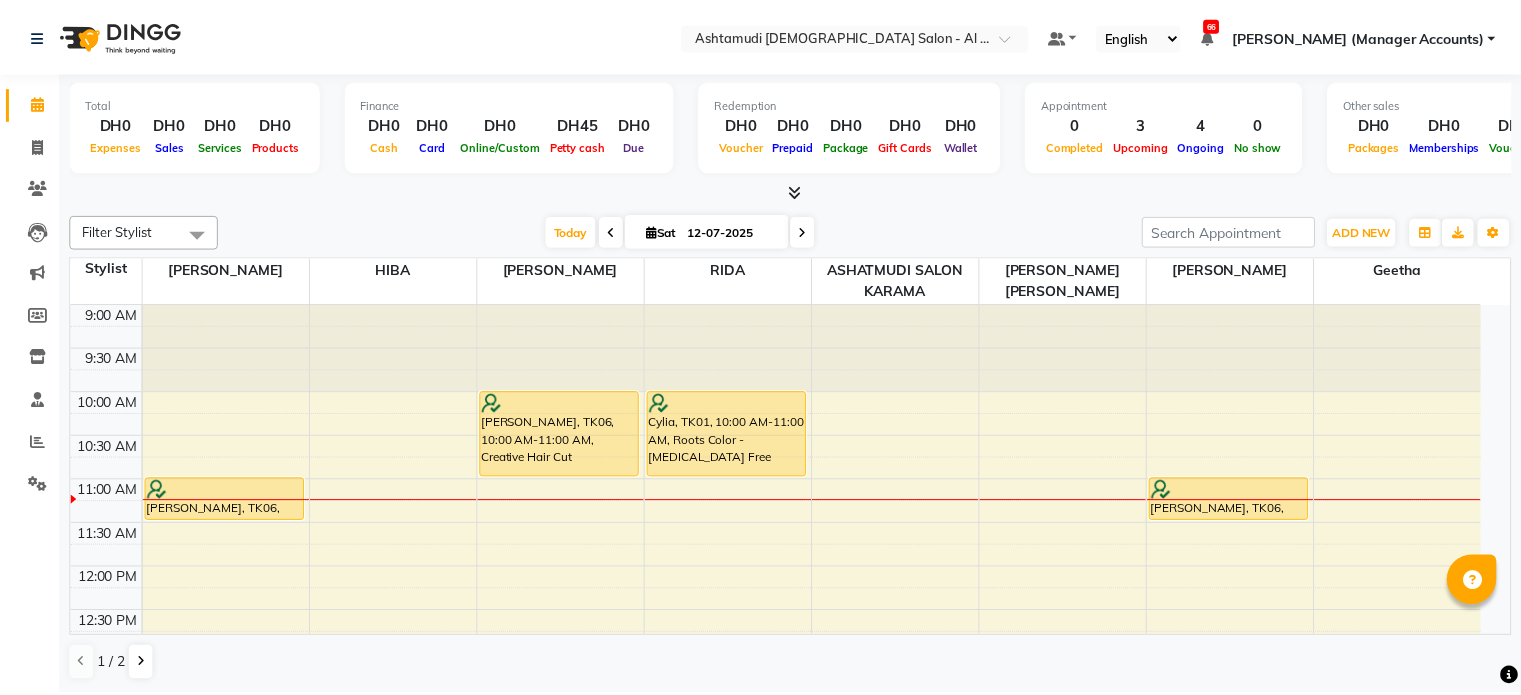 scroll, scrollTop: 0, scrollLeft: 0, axis: both 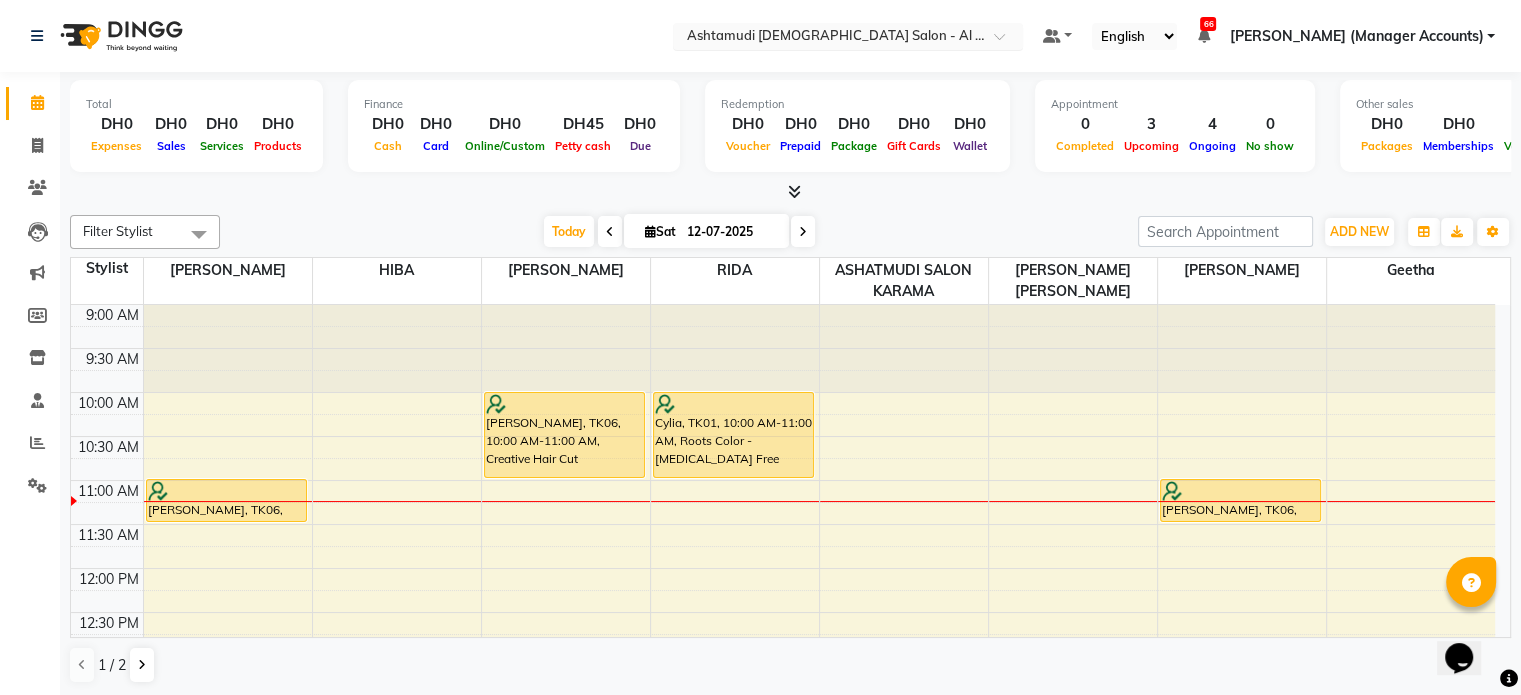 click at bounding box center [828, 38] 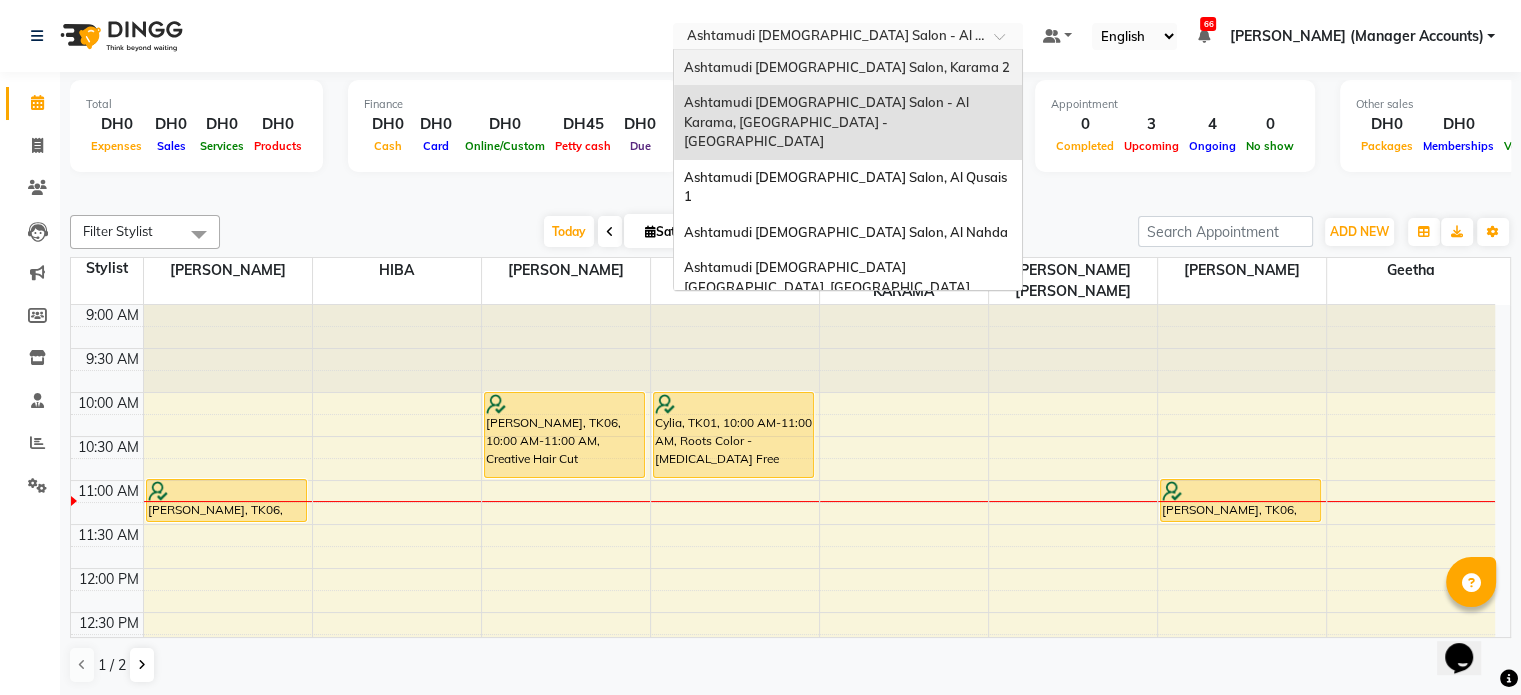 click on "Ashtamudi [DEMOGRAPHIC_DATA] Salon, Karama 2" at bounding box center [847, 67] 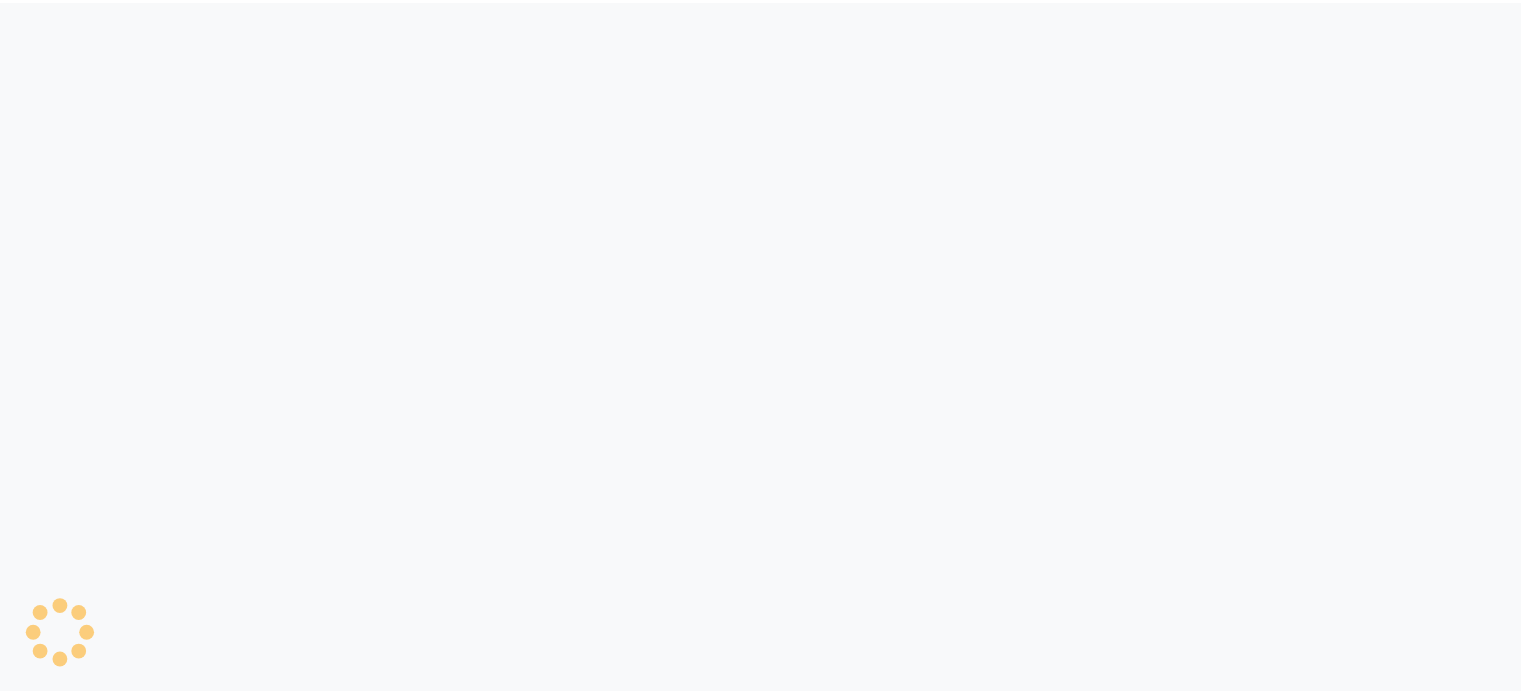 scroll, scrollTop: 0, scrollLeft: 0, axis: both 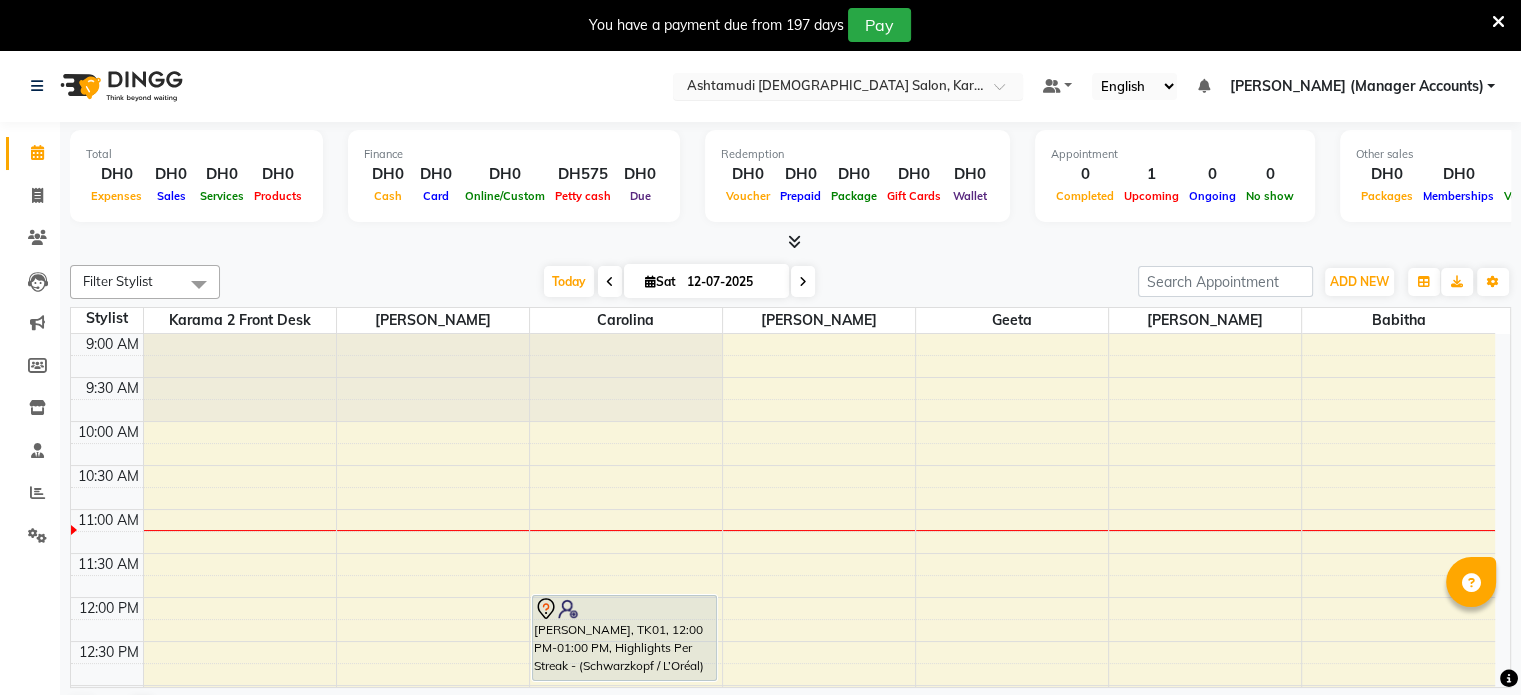 click at bounding box center [828, 88] 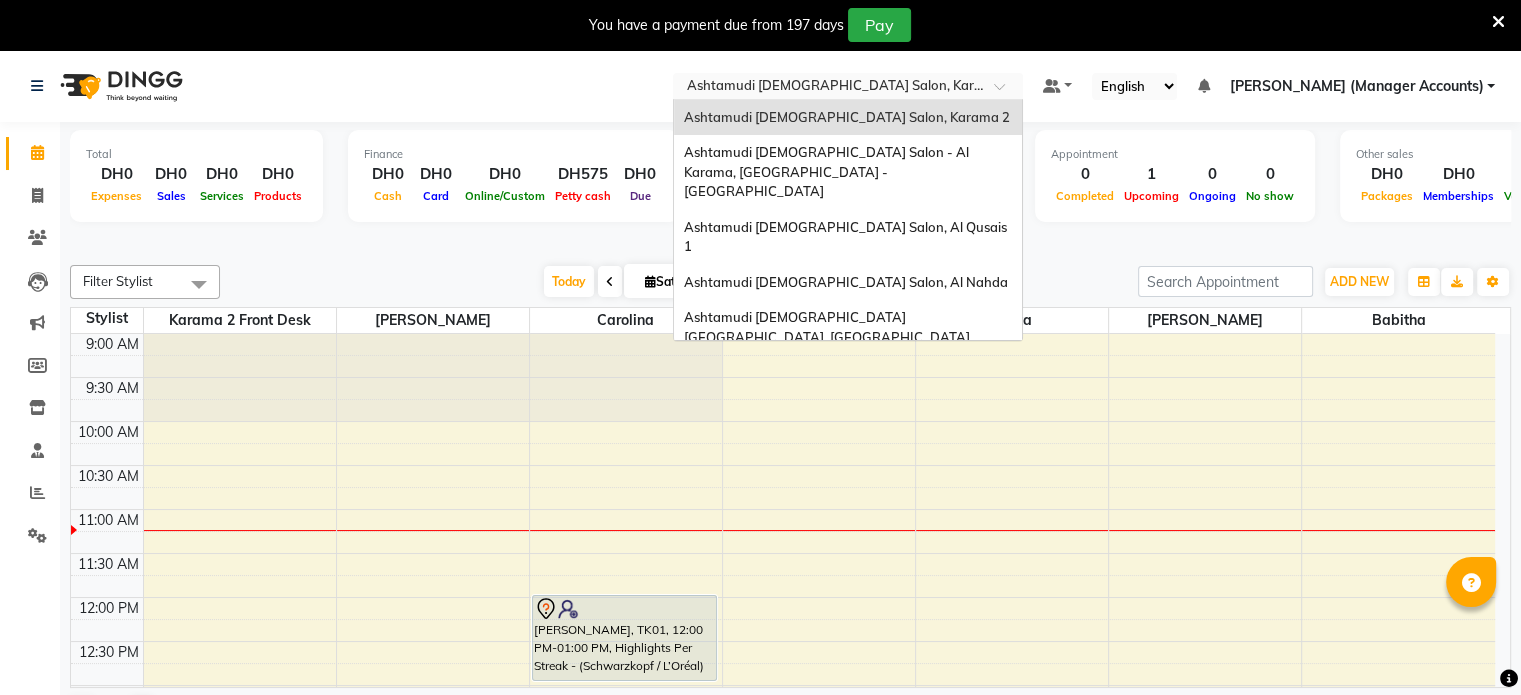 click on "Ashtamudi [DEMOGRAPHIC_DATA] Salon (Classic Touch ) – Al Warqa, Al Warqa" at bounding box center (839, 382) 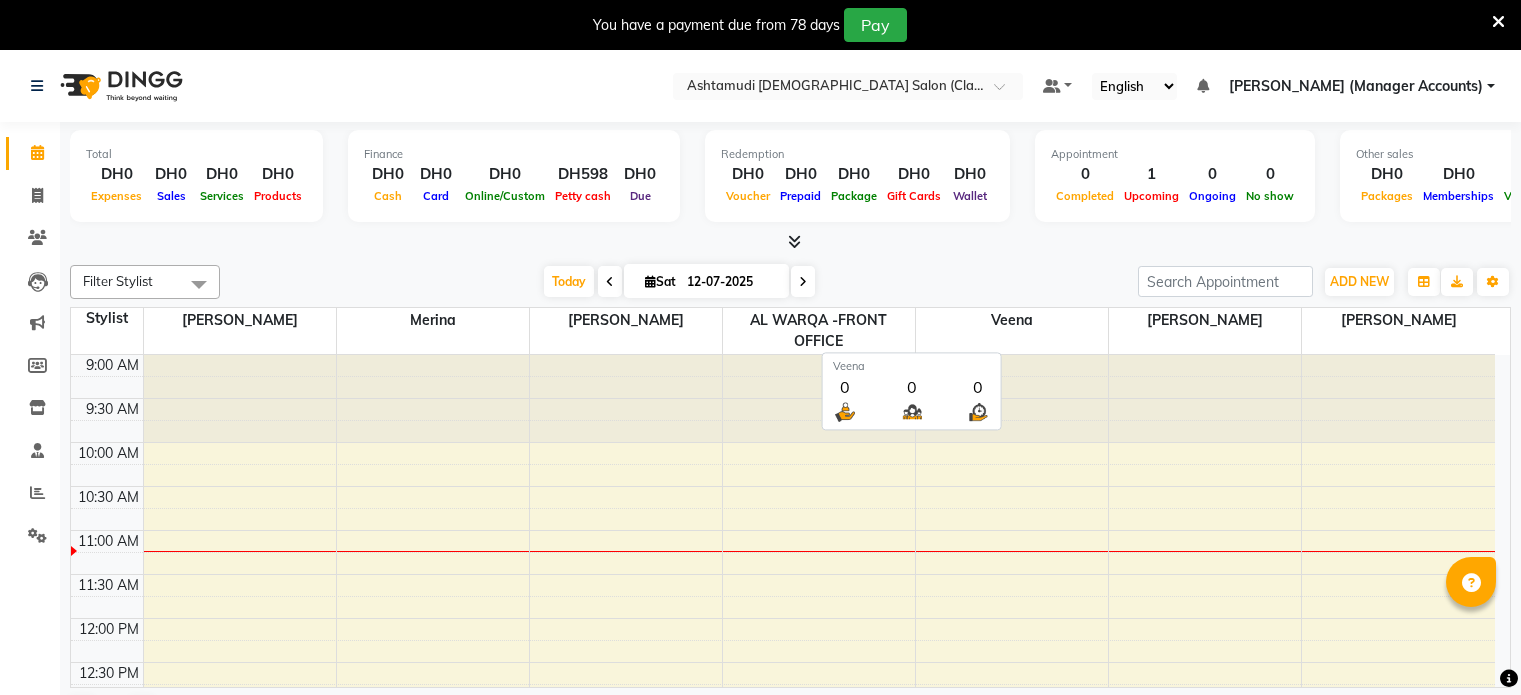 scroll, scrollTop: 0, scrollLeft: 0, axis: both 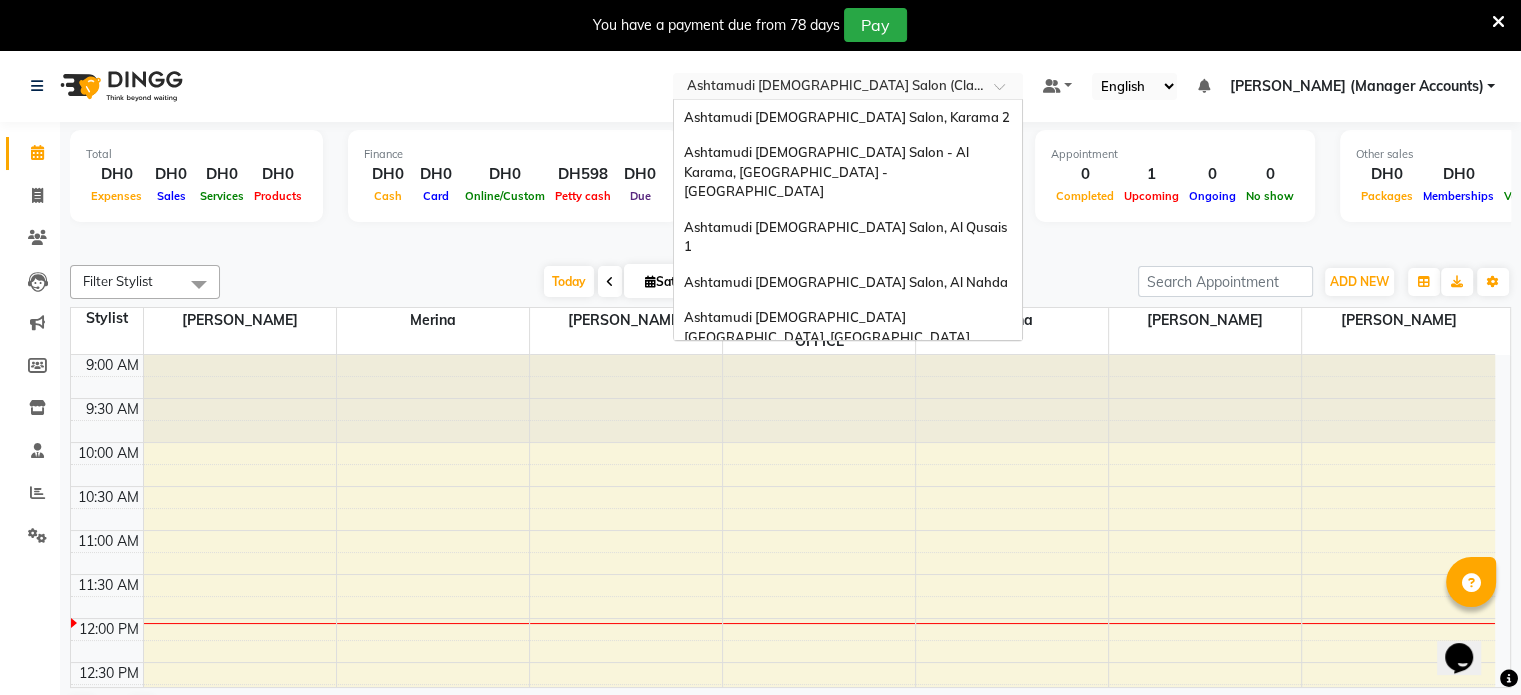 click at bounding box center [828, 88] 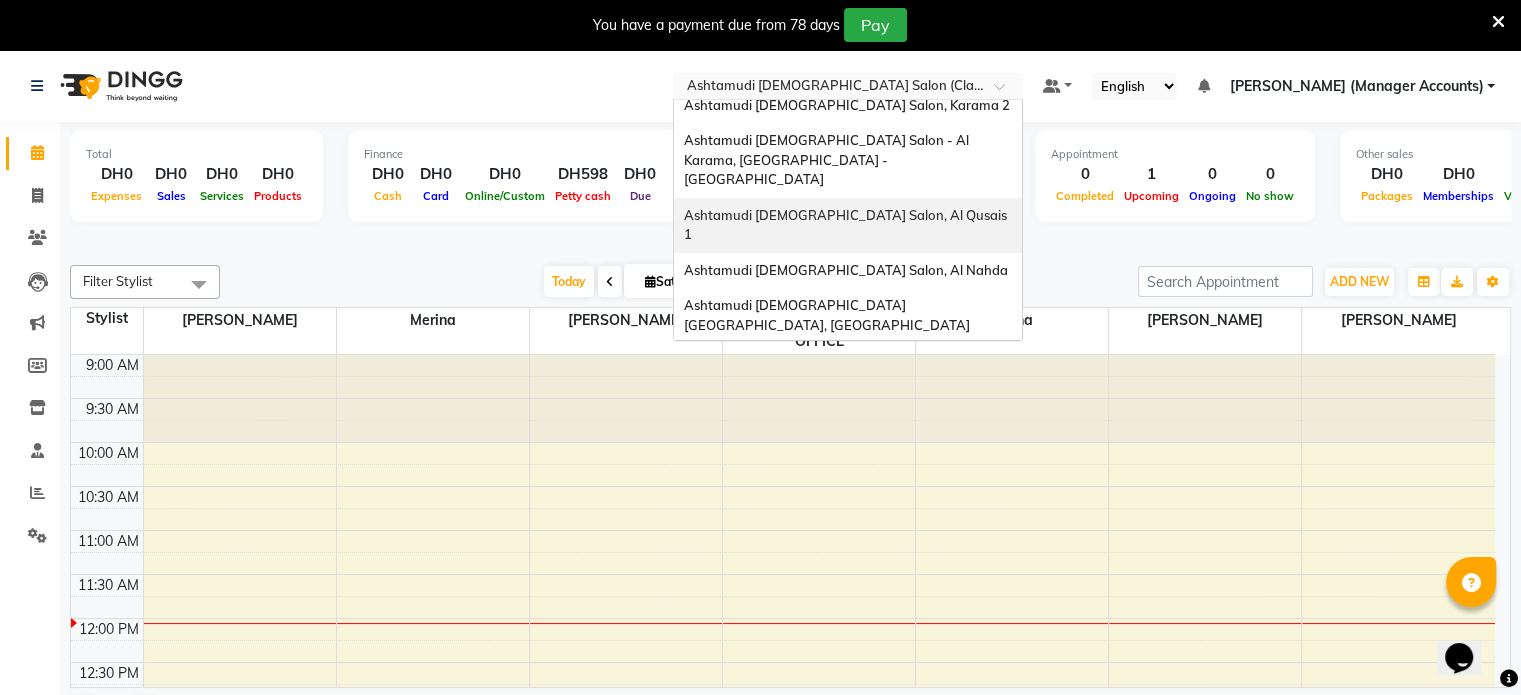 click on "Ashtamudi [DEMOGRAPHIC_DATA] Salon, Al Qusais 1" at bounding box center [847, 225] 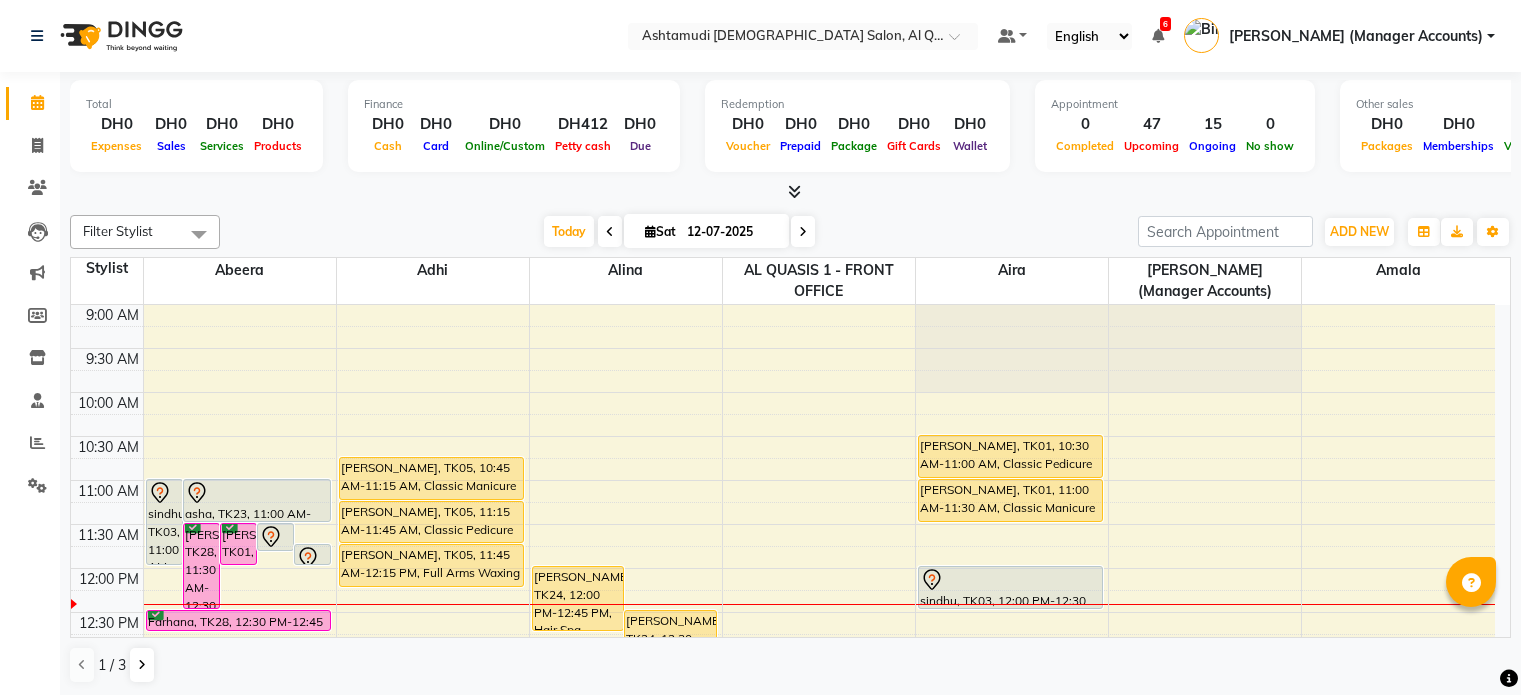 scroll, scrollTop: 0, scrollLeft: 0, axis: both 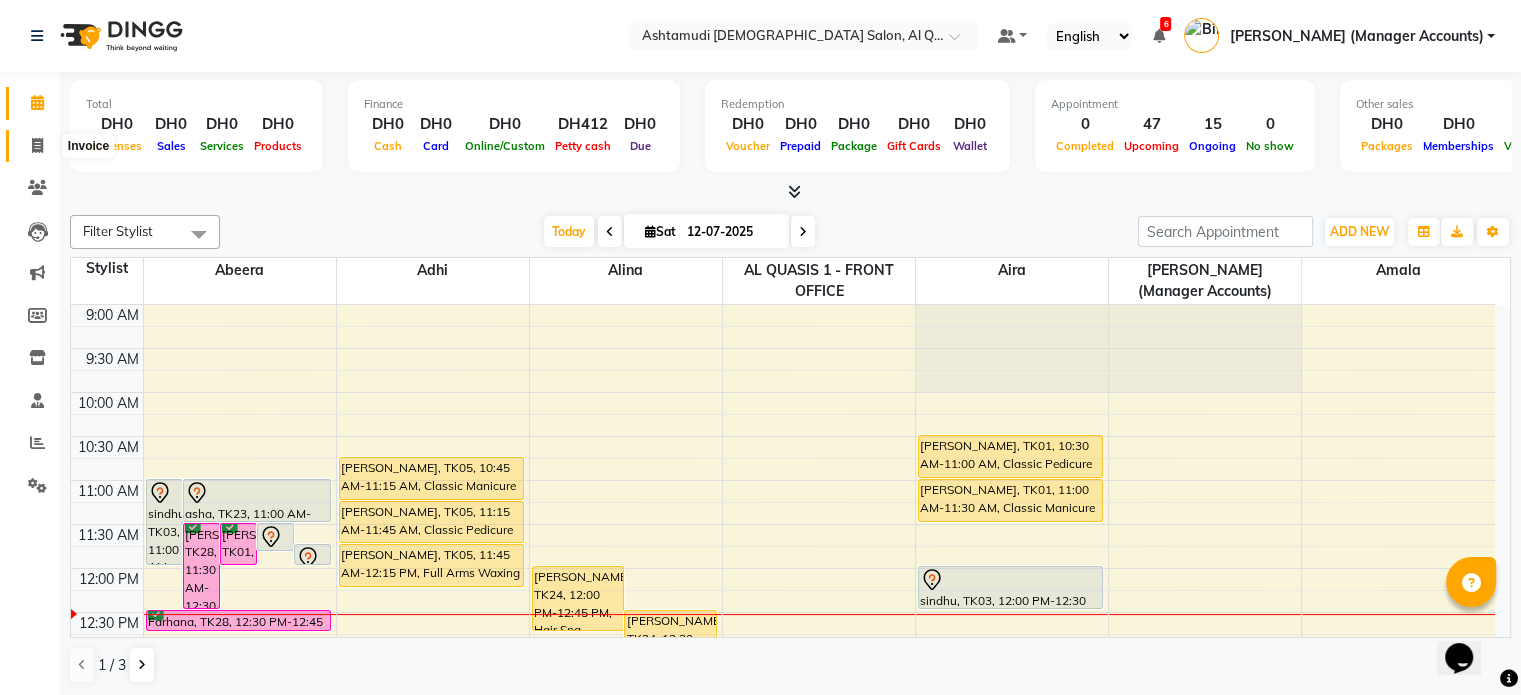 click 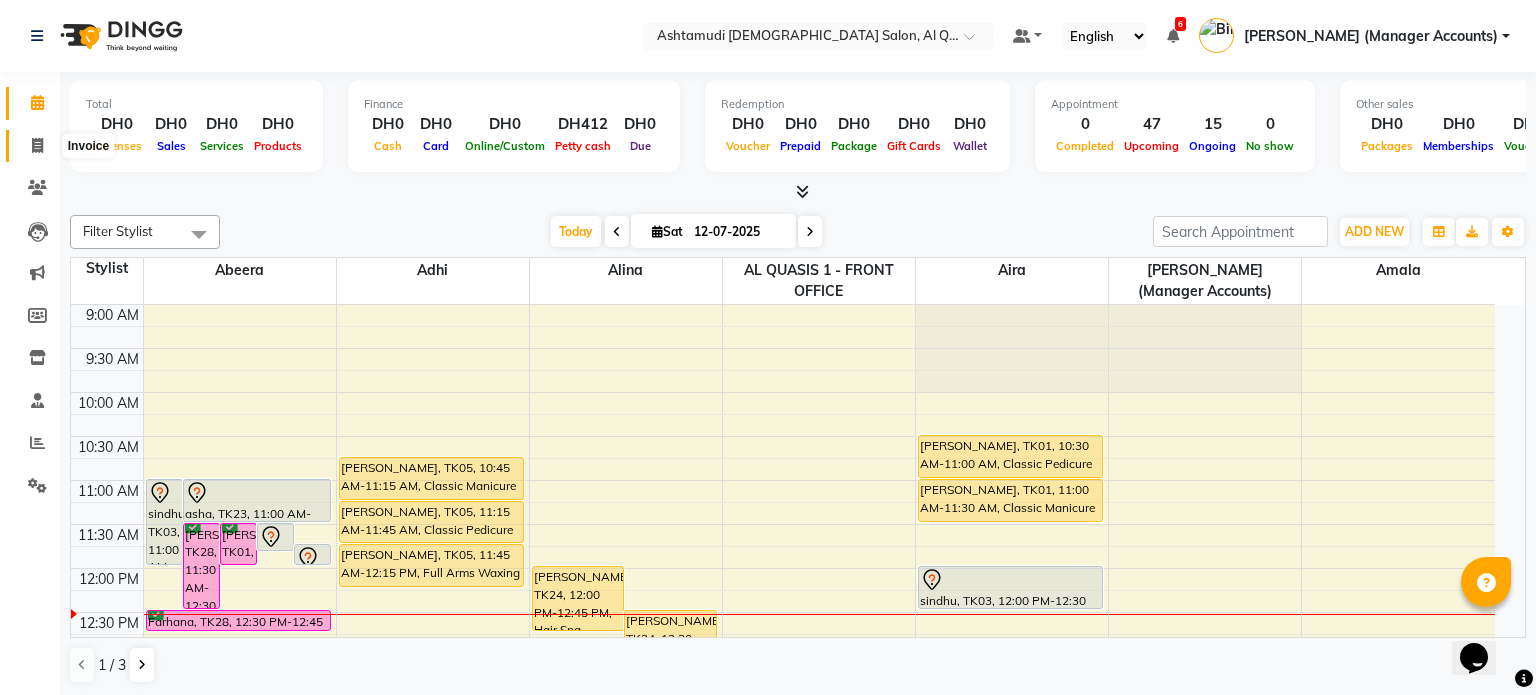 select on "6848" 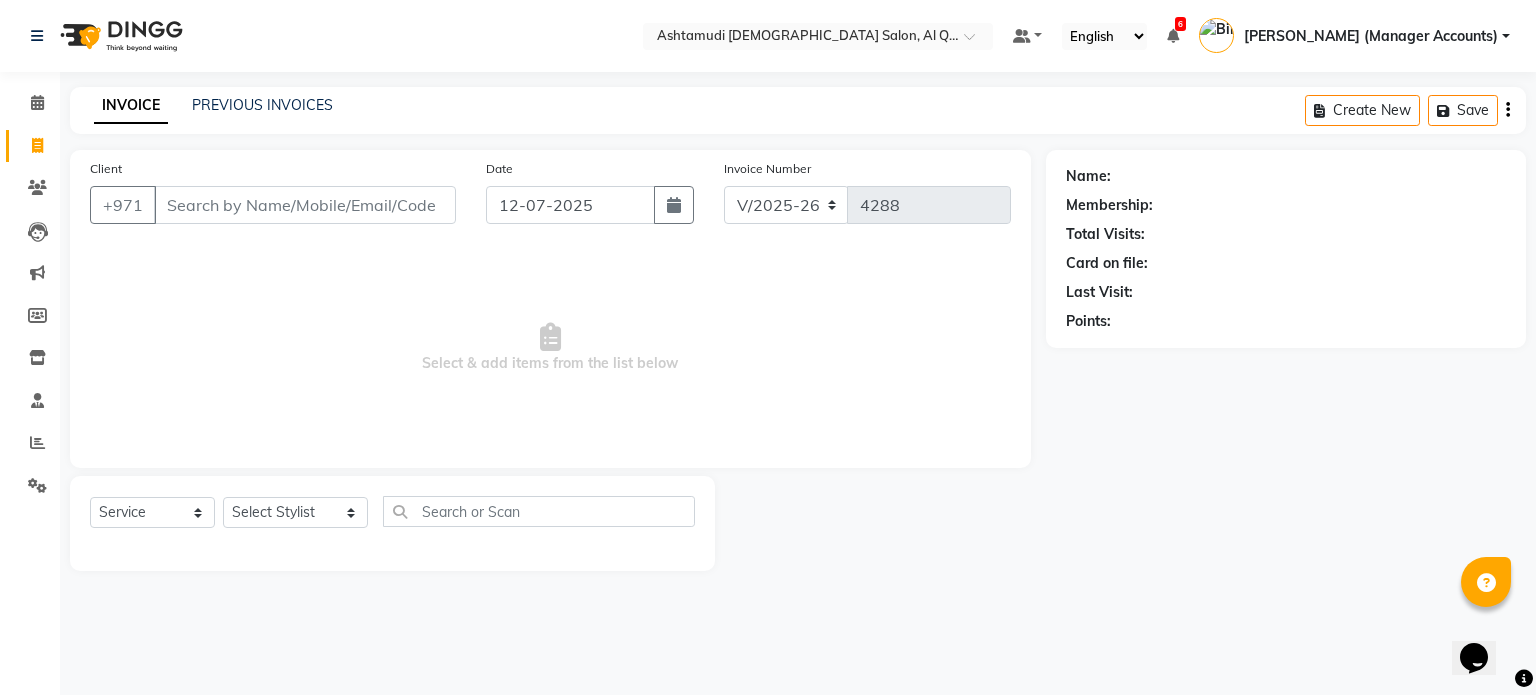 click on "Select & add items from the list below" at bounding box center (550, 348) 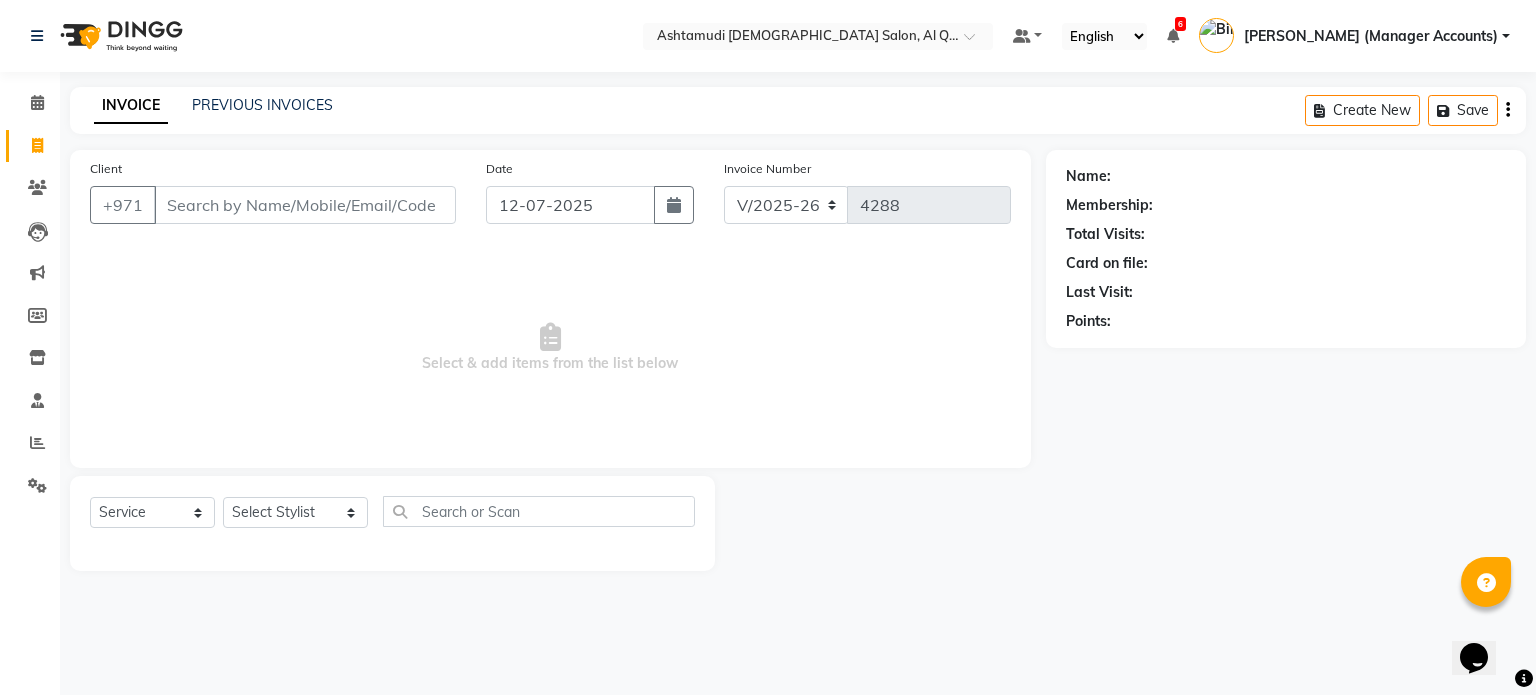 click on "Select & add items from the list below" at bounding box center [550, 348] 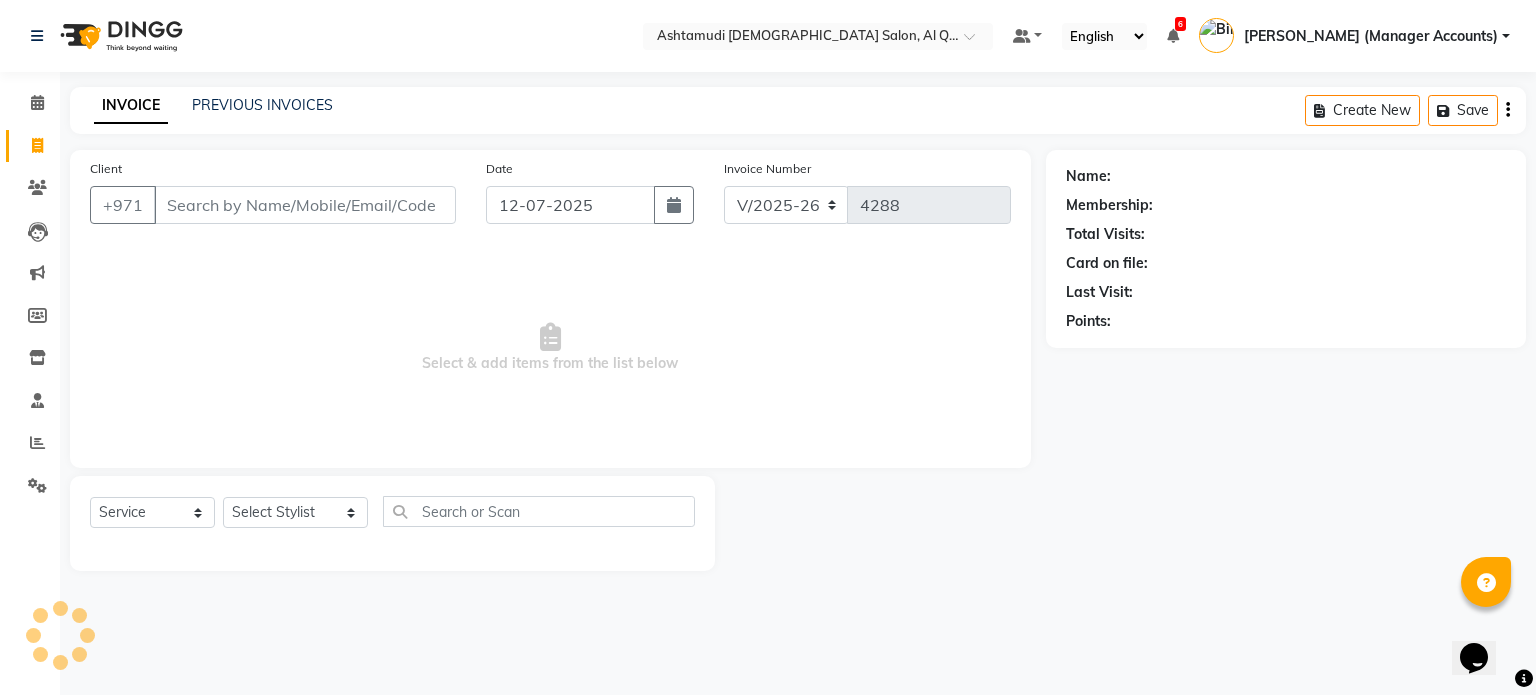 click on "Select & add items from the list below" at bounding box center (550, 348) 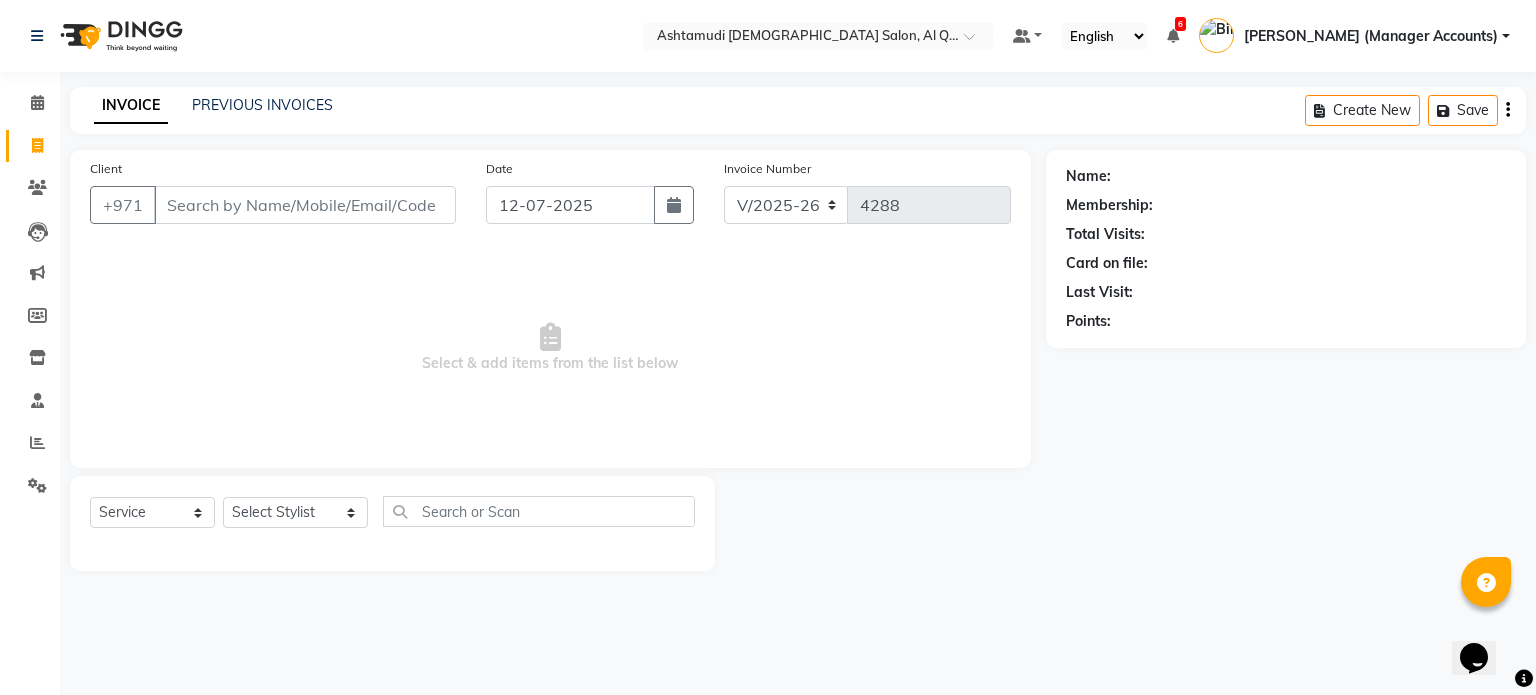 click on "INVOICE PREVIOUS INVOICES Create New   Save" 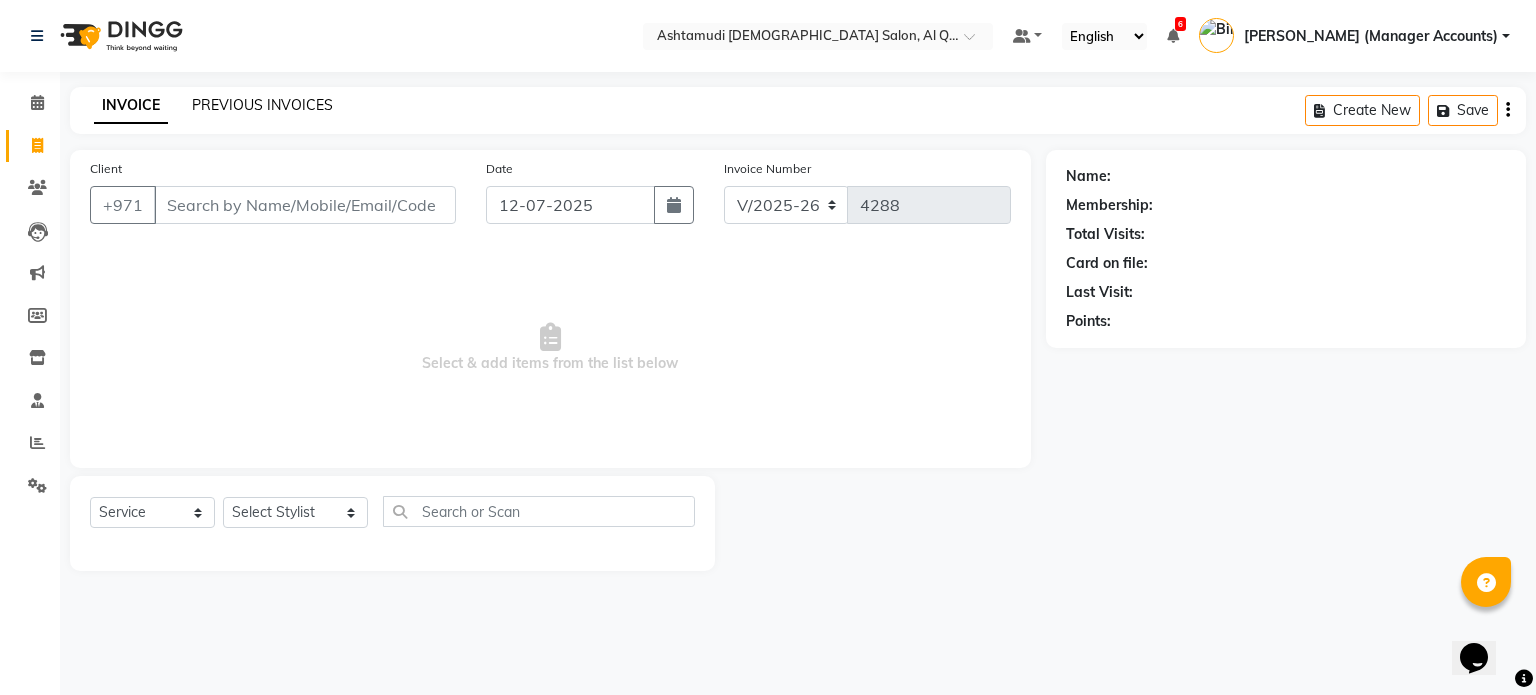 click on "PREVIOUS INVOICES" 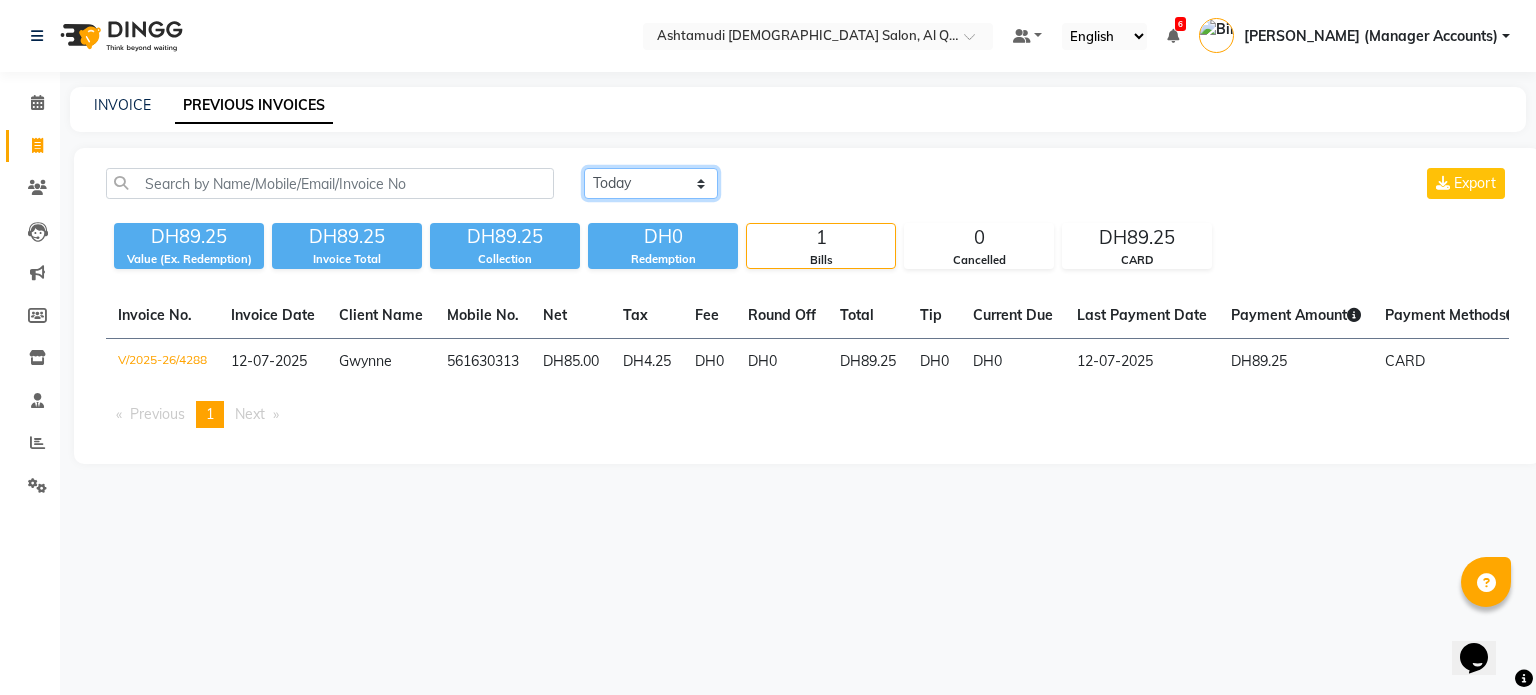 click on "Today Yesterday Custom Range" 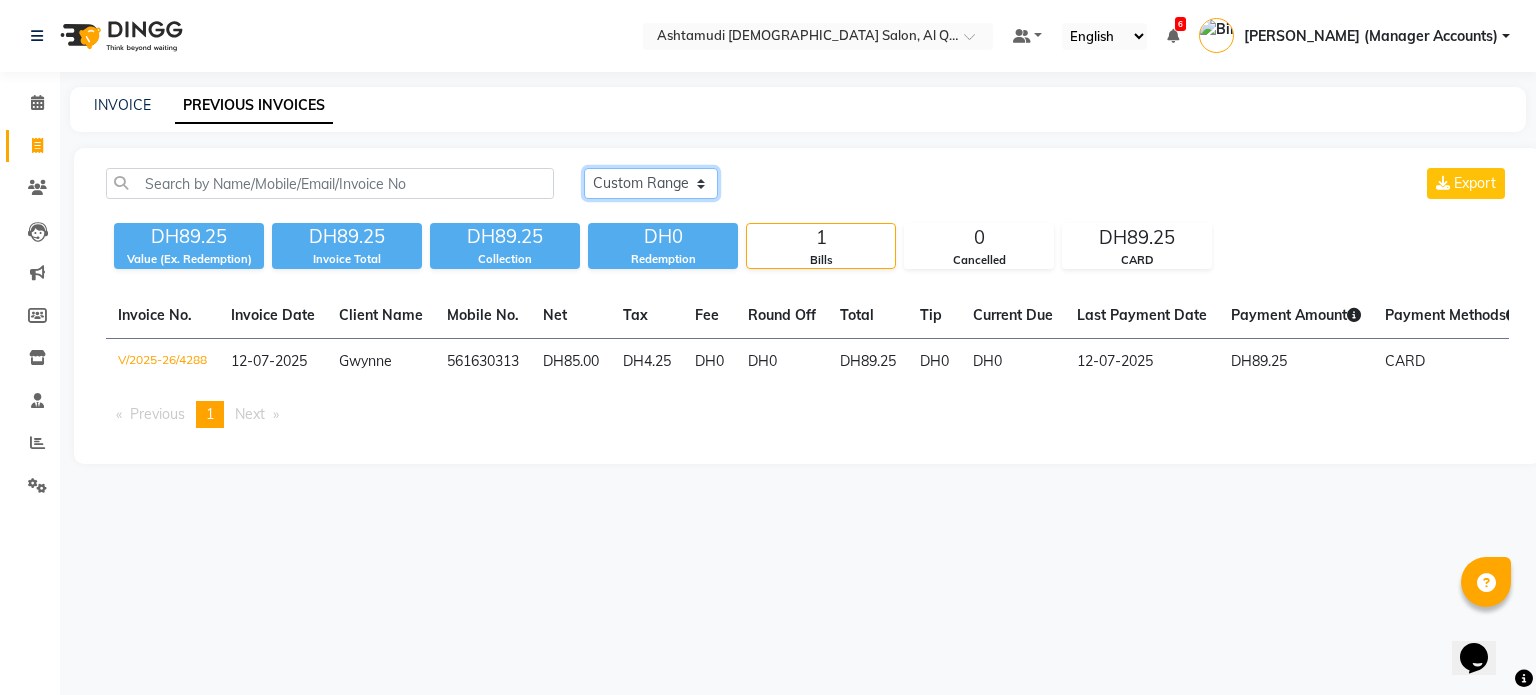 click on "Today Yesterday Custom Range" 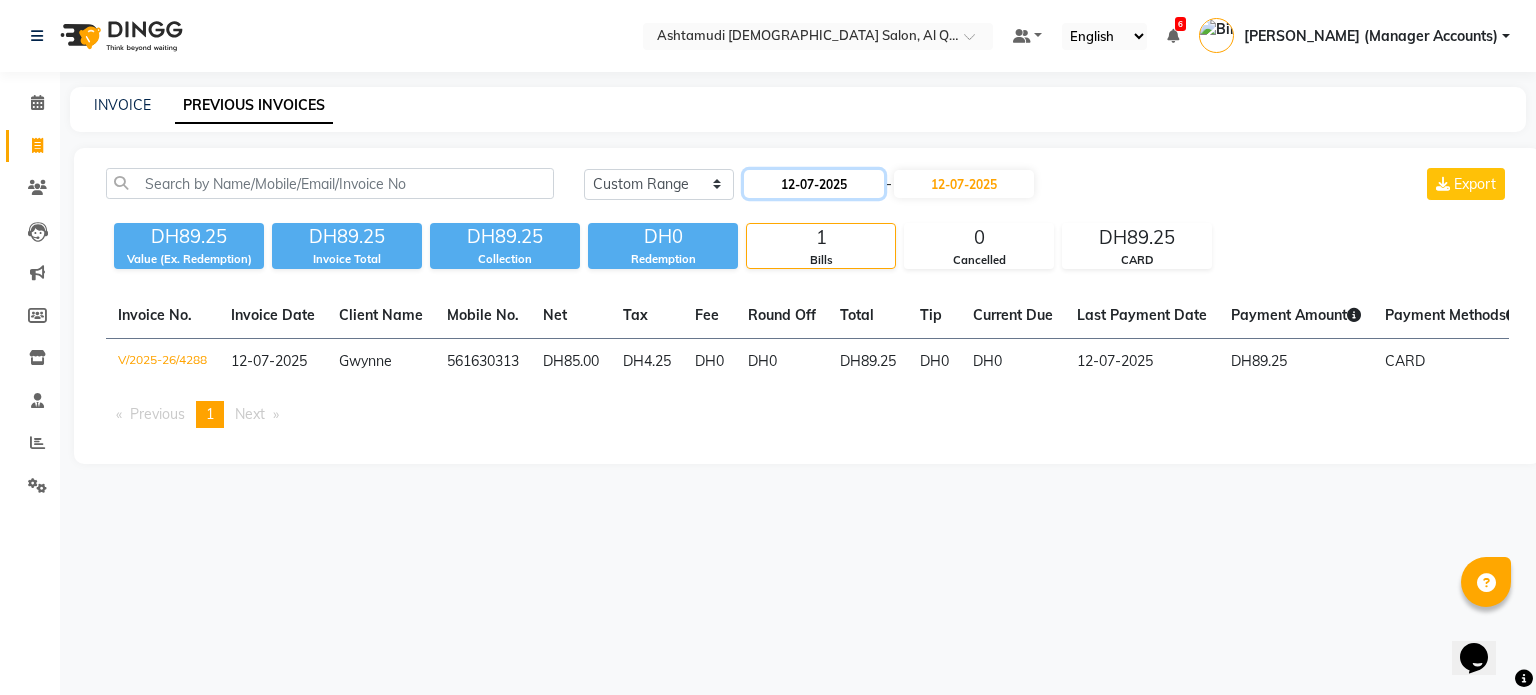 click on "12-07-2025" 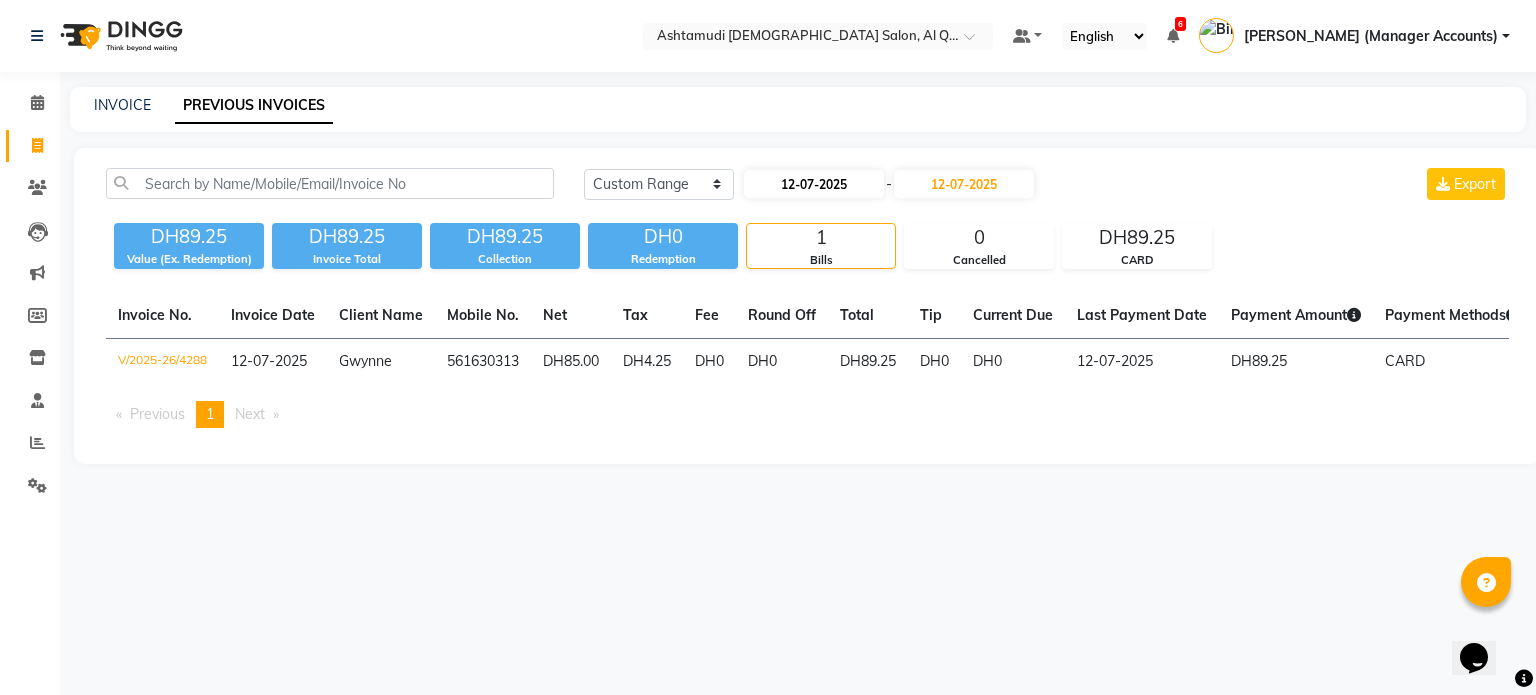 select on "7" 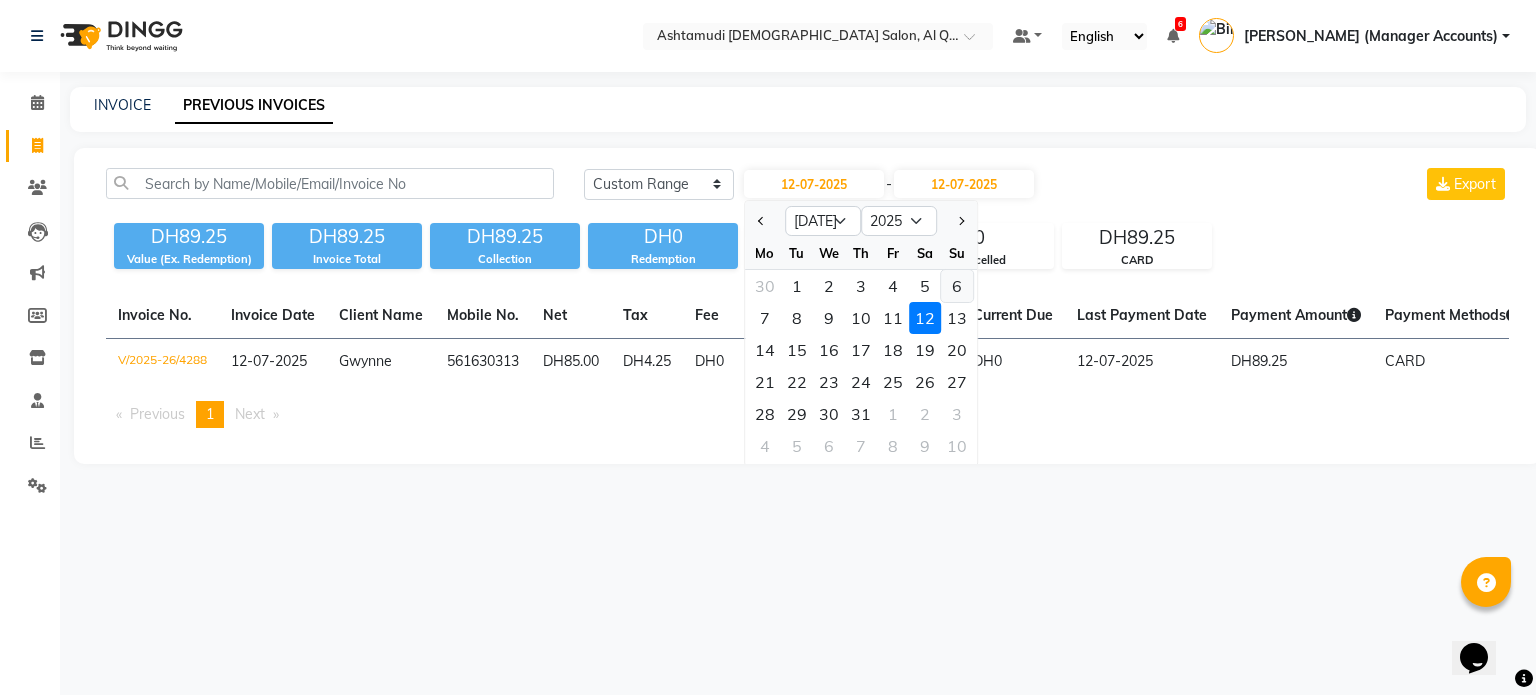 click on "6" 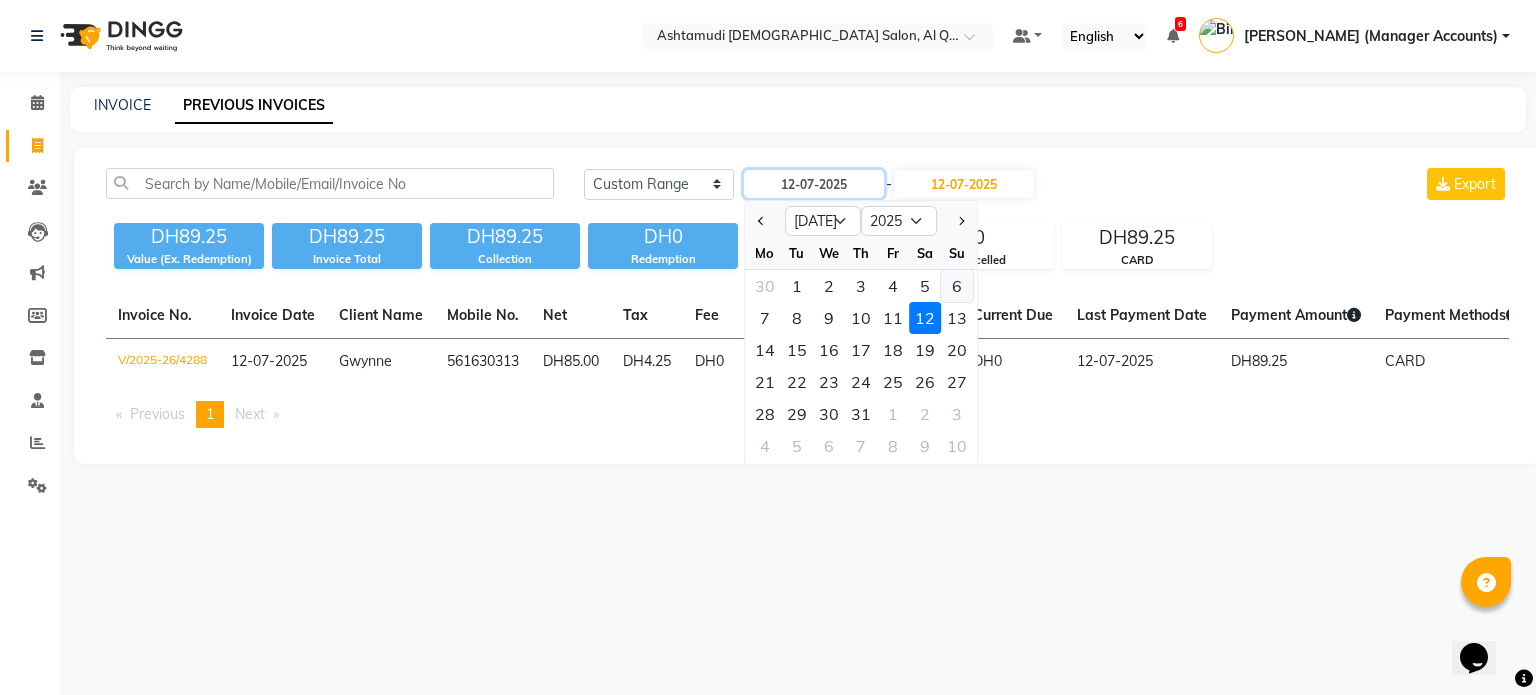 type on "[DATE]" 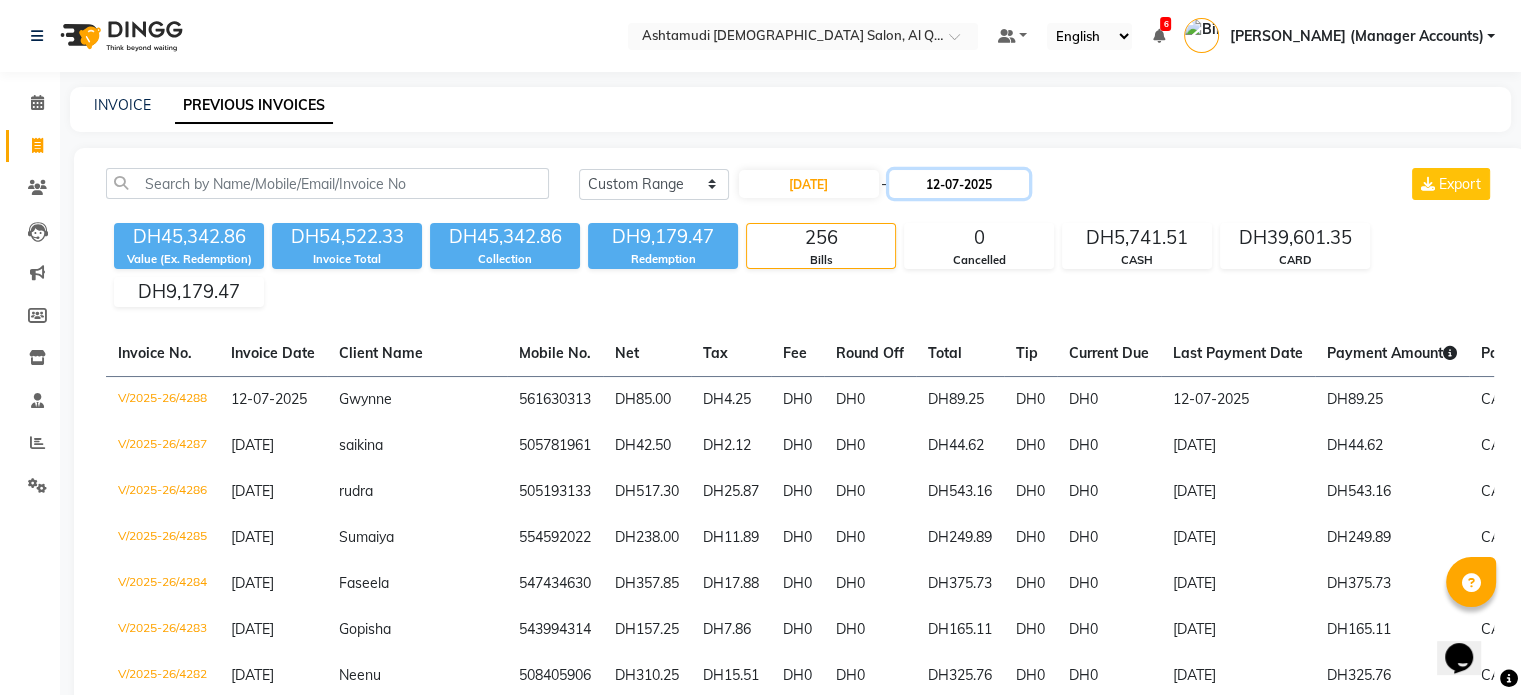 click on "12-07-2025" 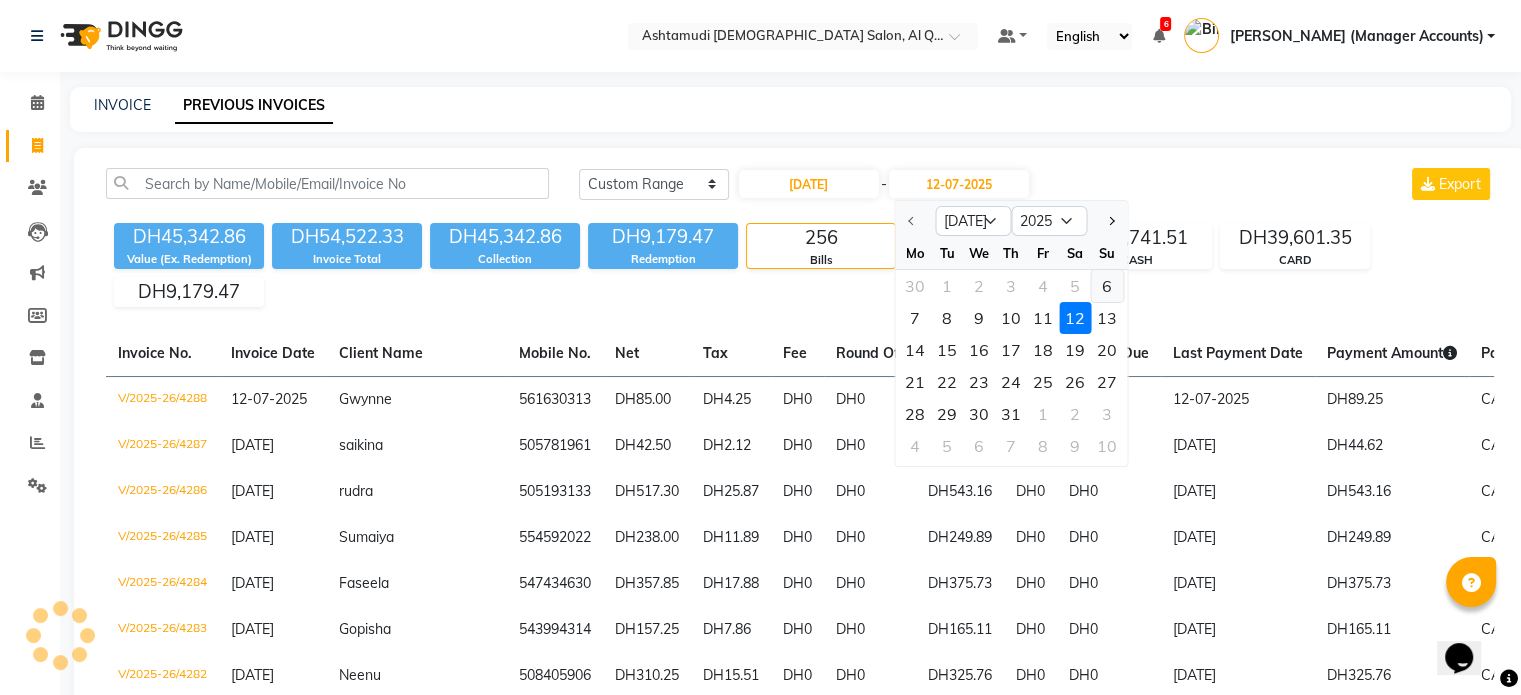 click on "6" 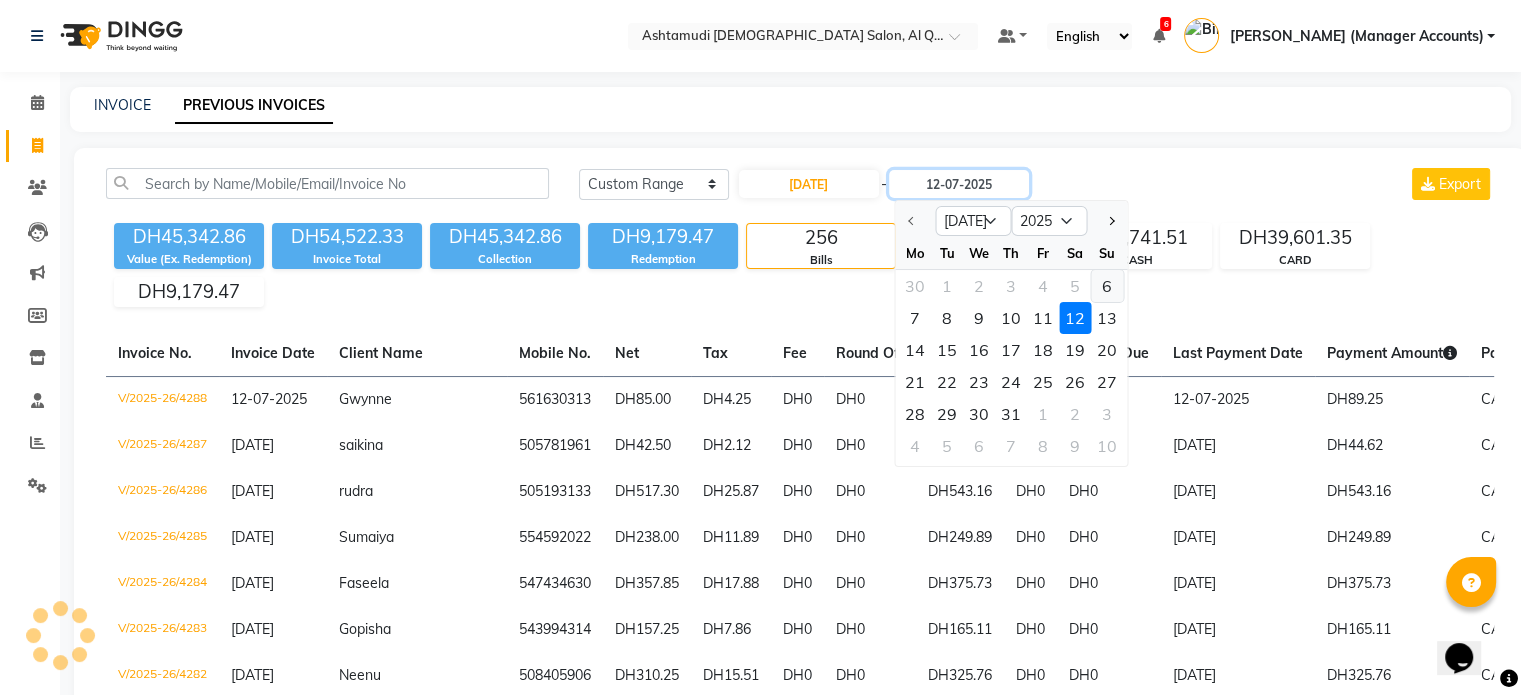 type on "[DATE]" 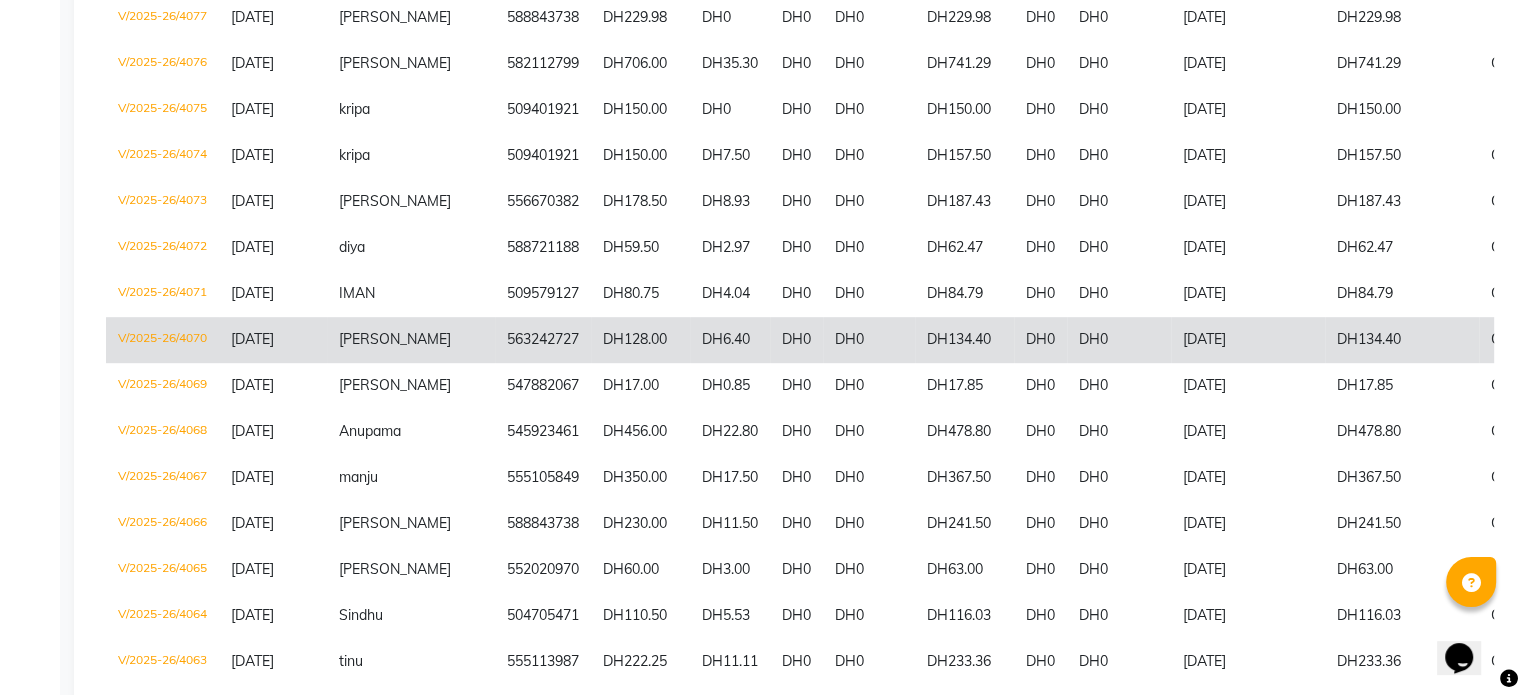scroll, scrollTop: 1200, scrollLeft: 0, axis: vertical 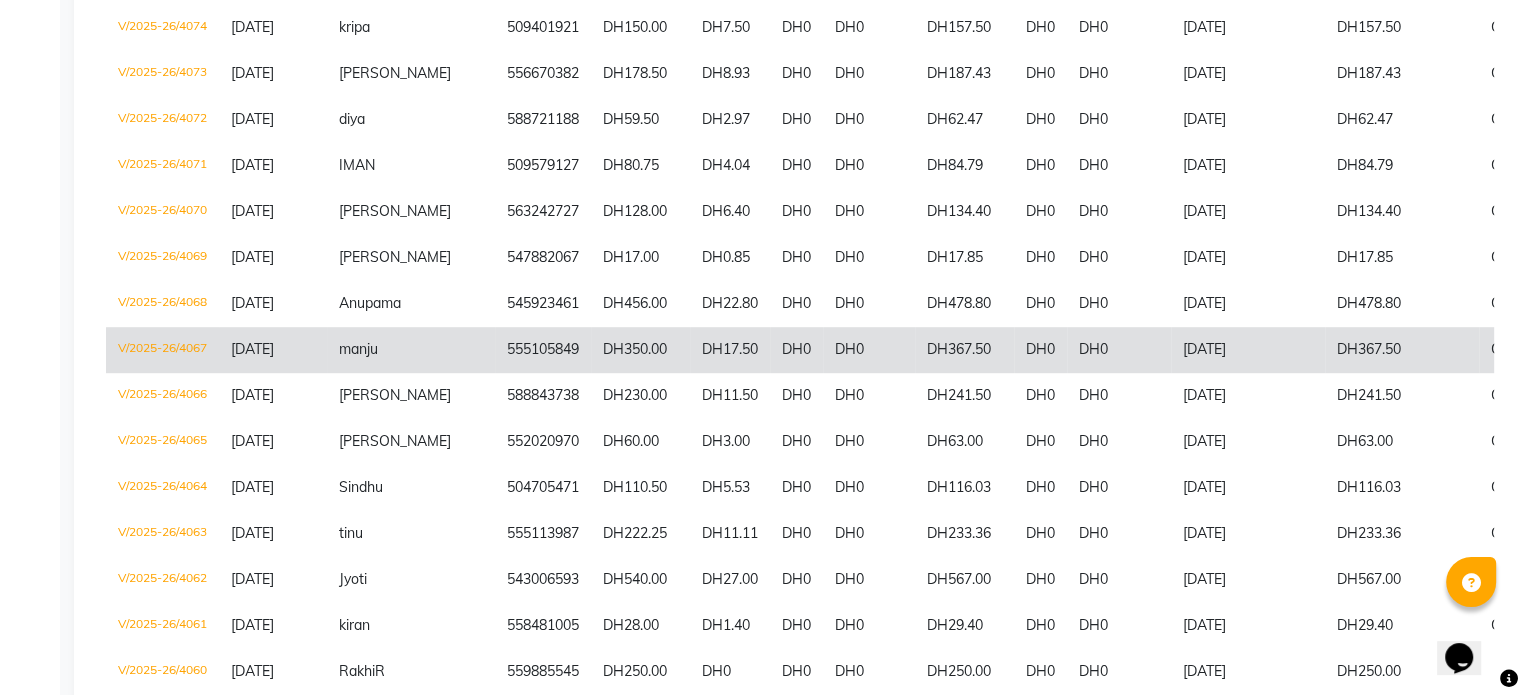 click on "DH0" 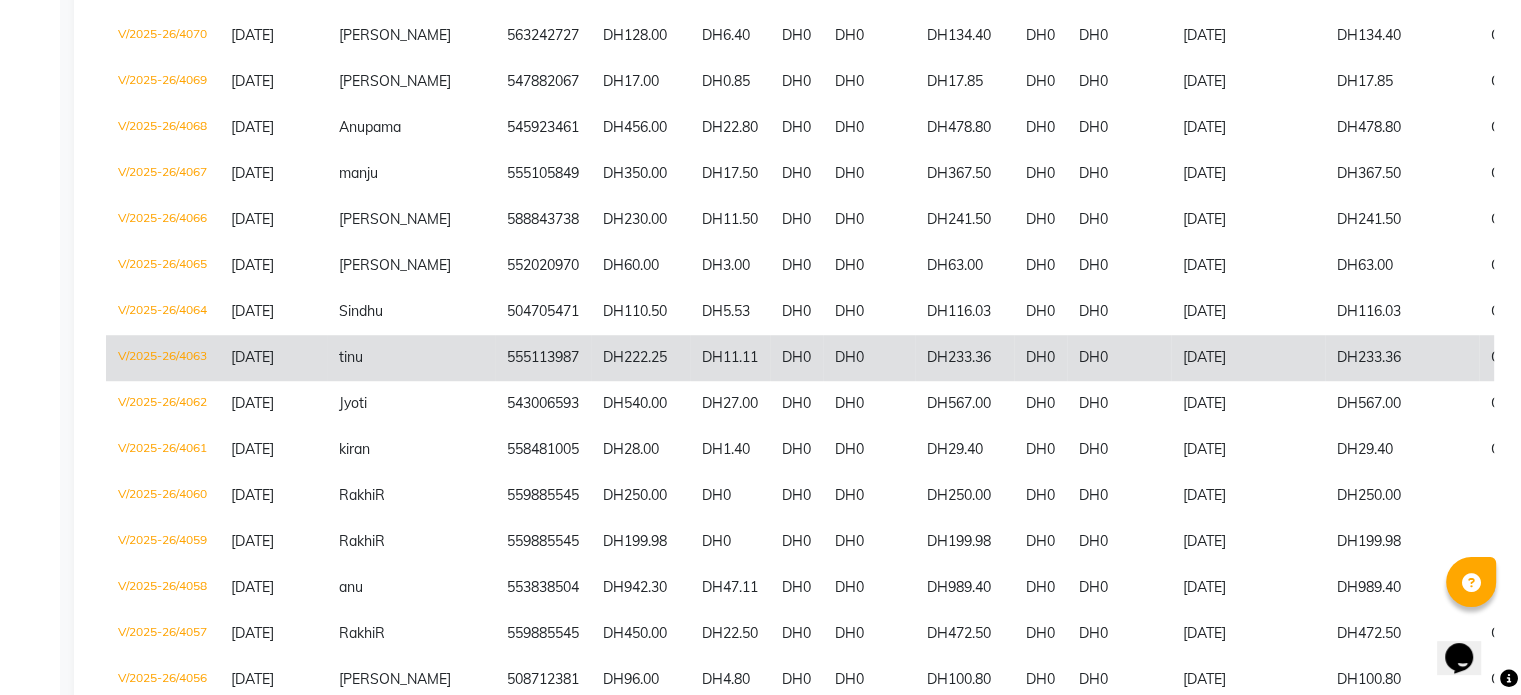 scroll, scrollTop: 1400, scrollLeft: 0, axis: vertical 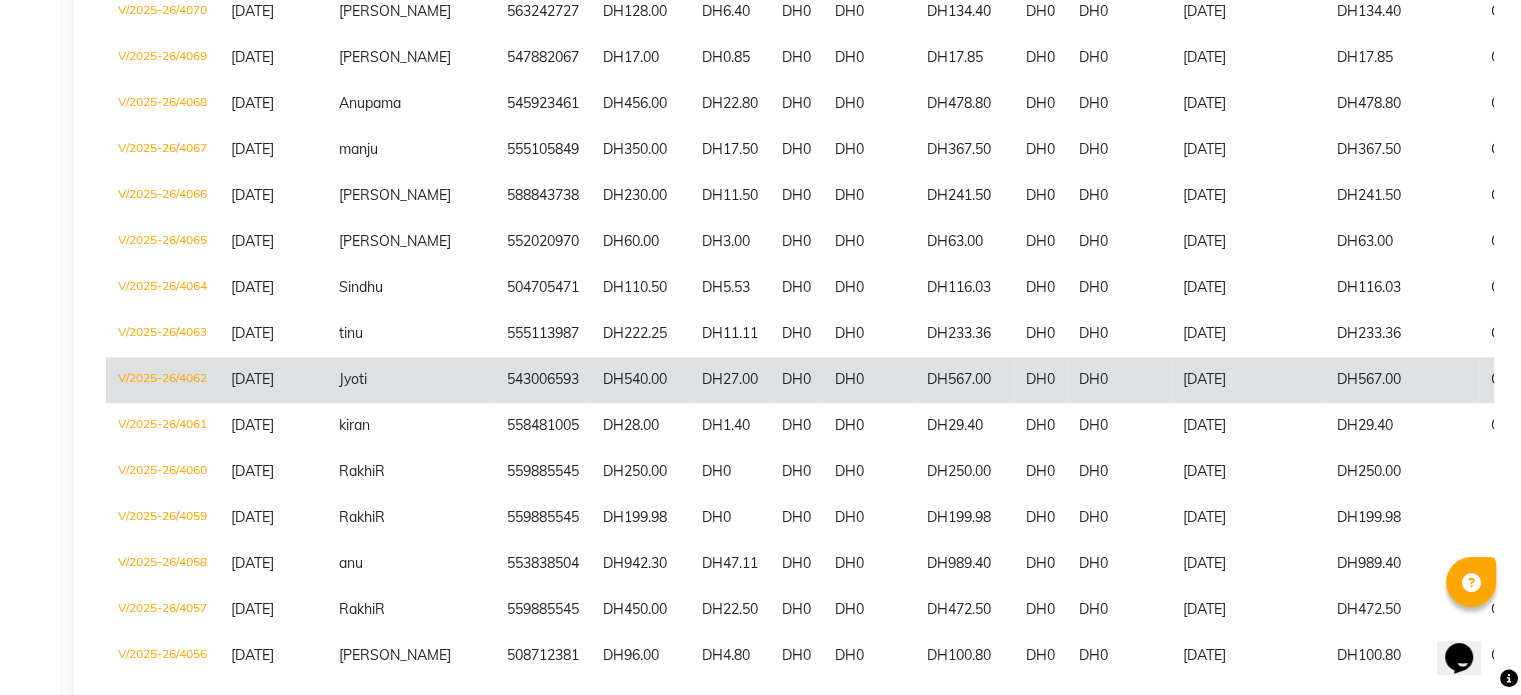 click on "DH0" 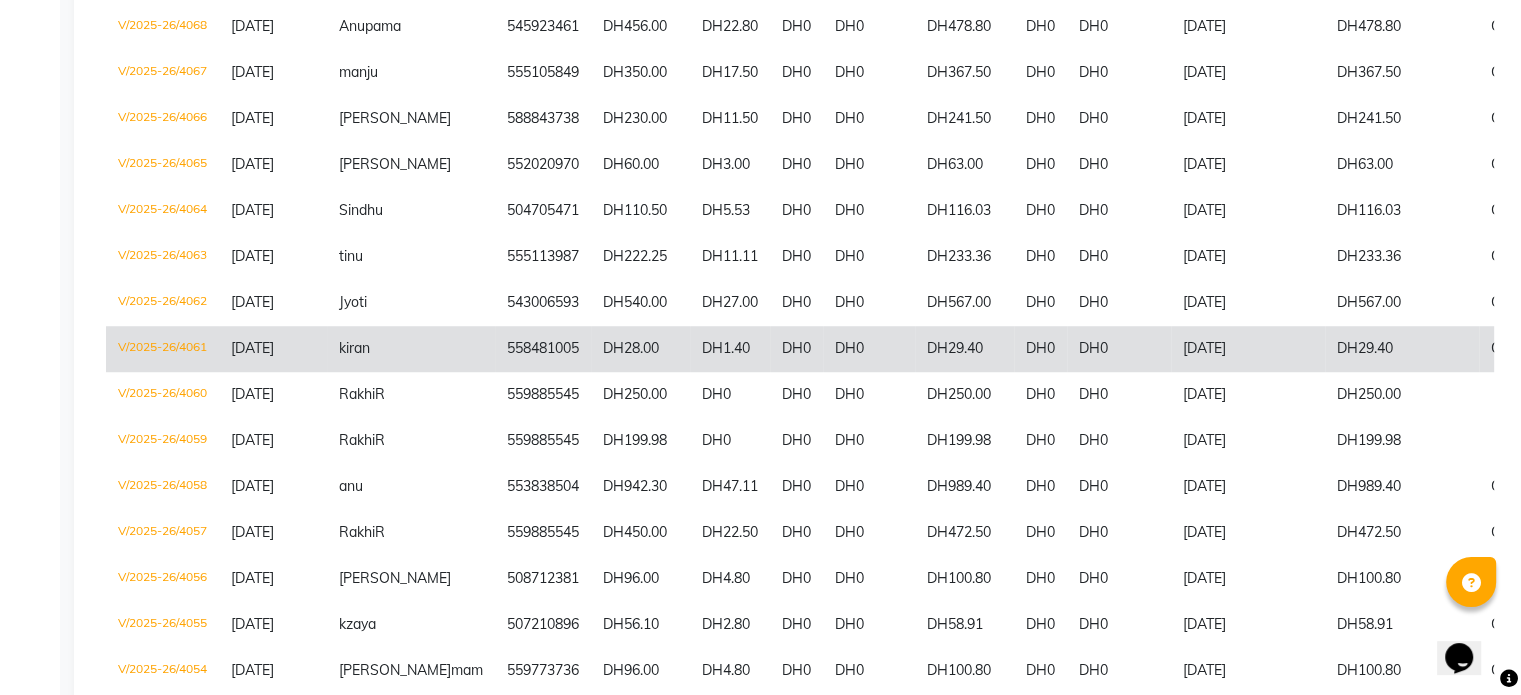 scroll, scrollTop: 1700, scrollLeft: 0, axis: vertical 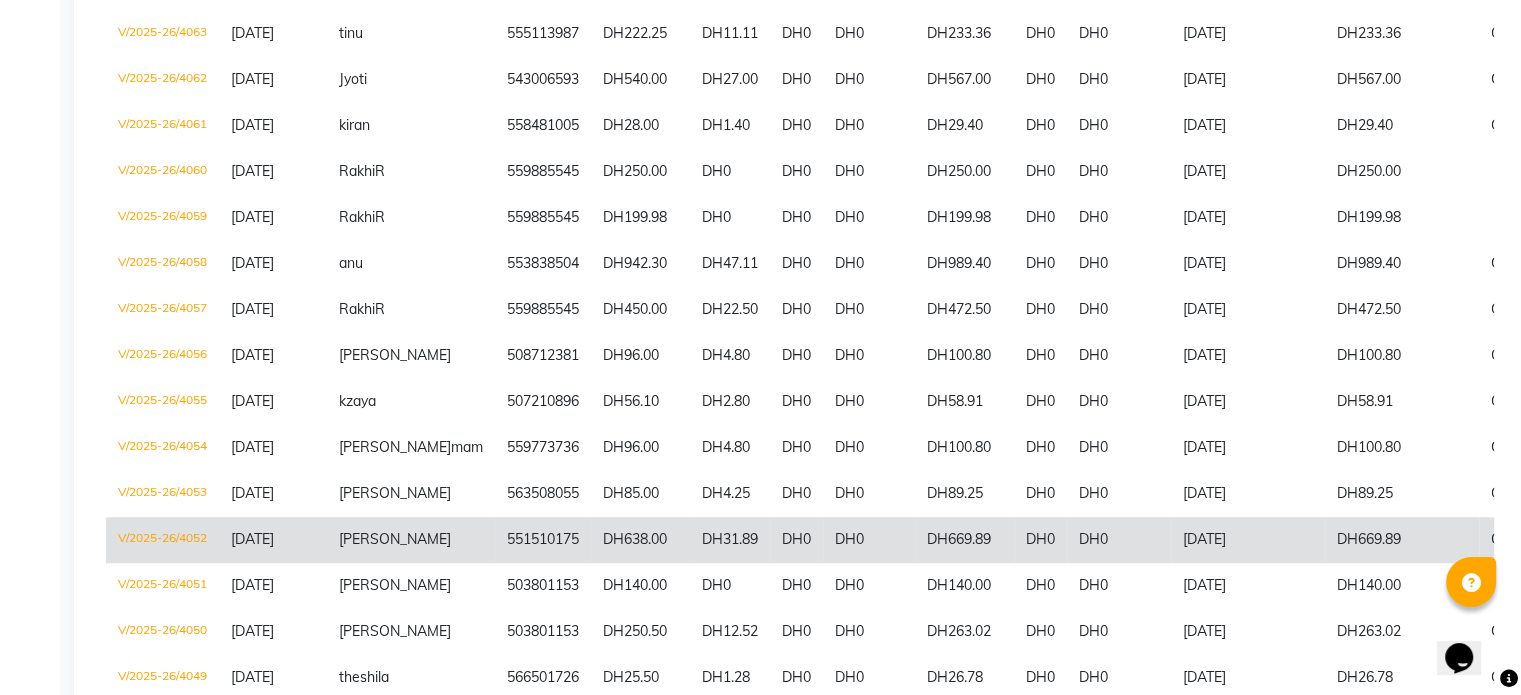 click on "DH669.89" 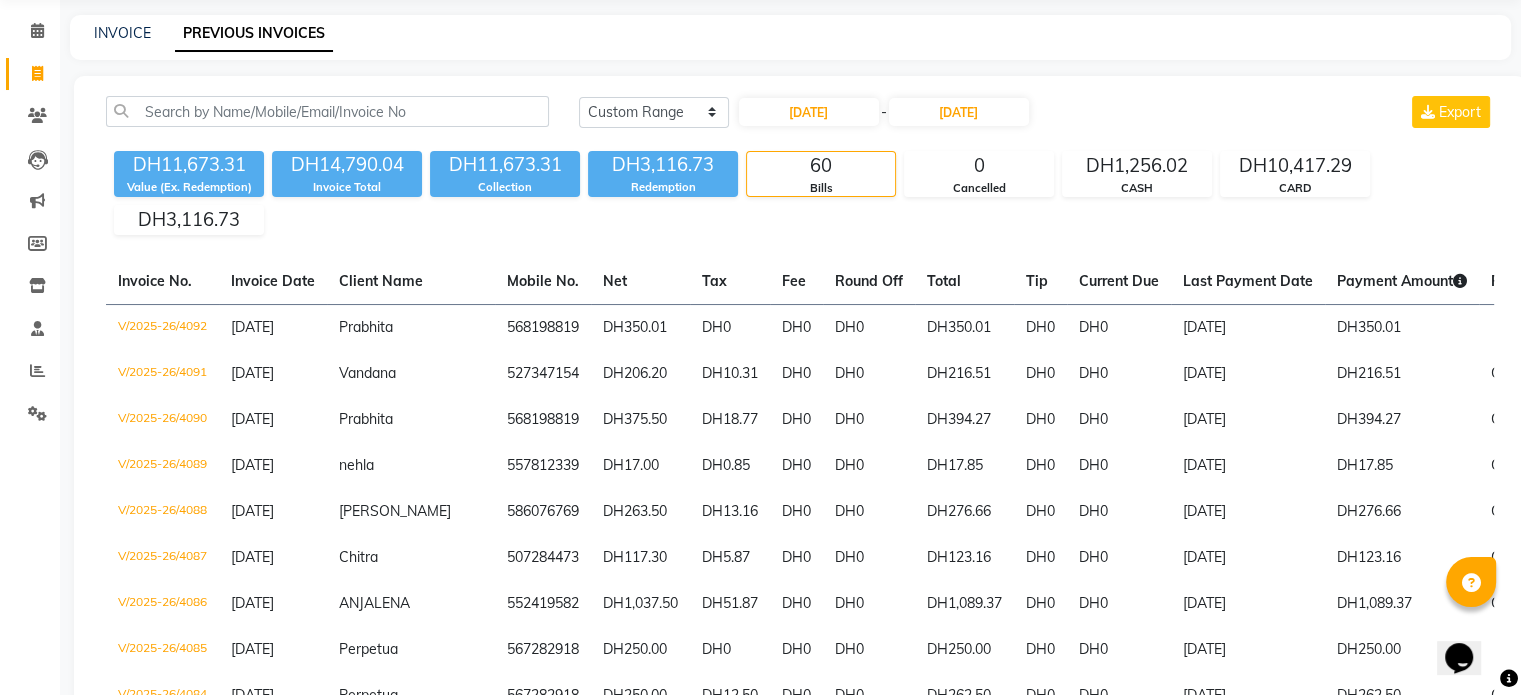 scroll, scrollTop: 0, scrollLeft: 0, axis: both 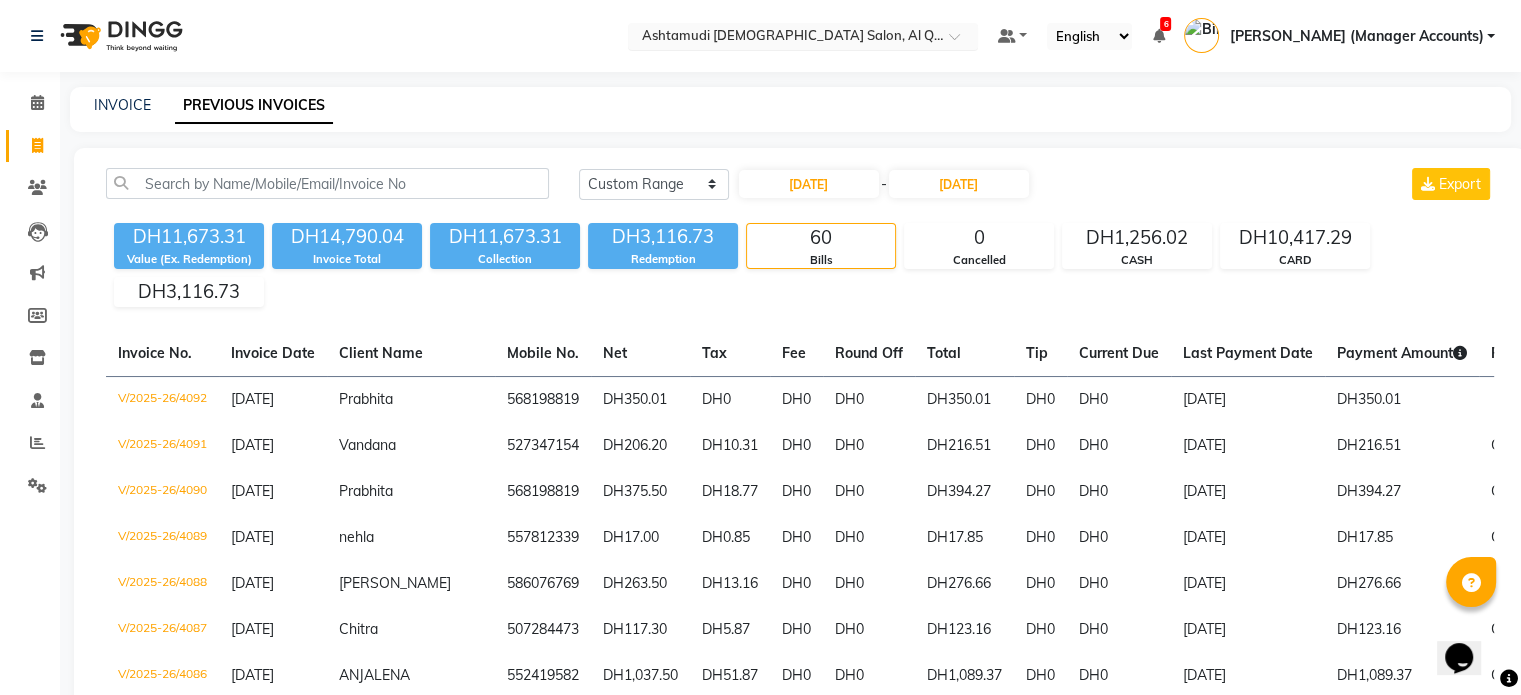 click at bounding box center (783, 38) 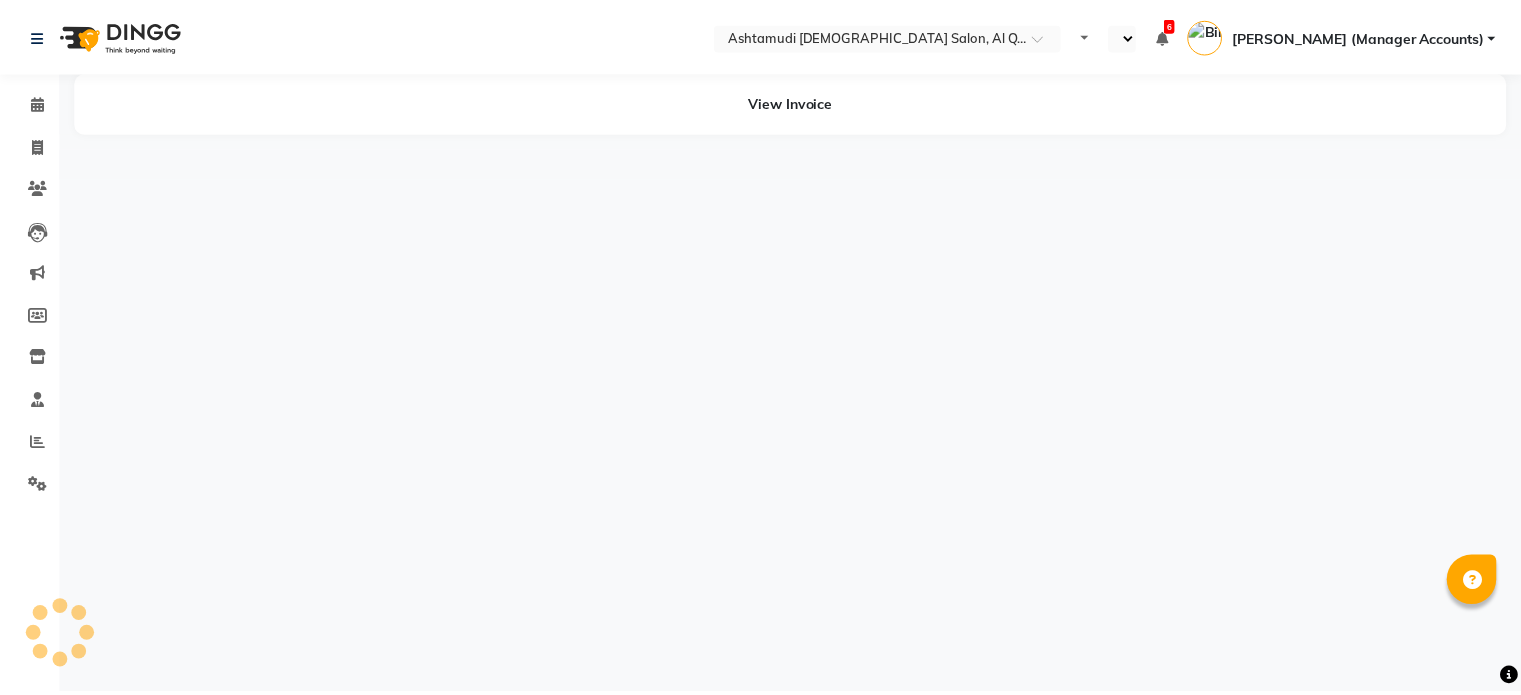 scroll, scrollTop: 0, scrollLeft: 0, axis: both 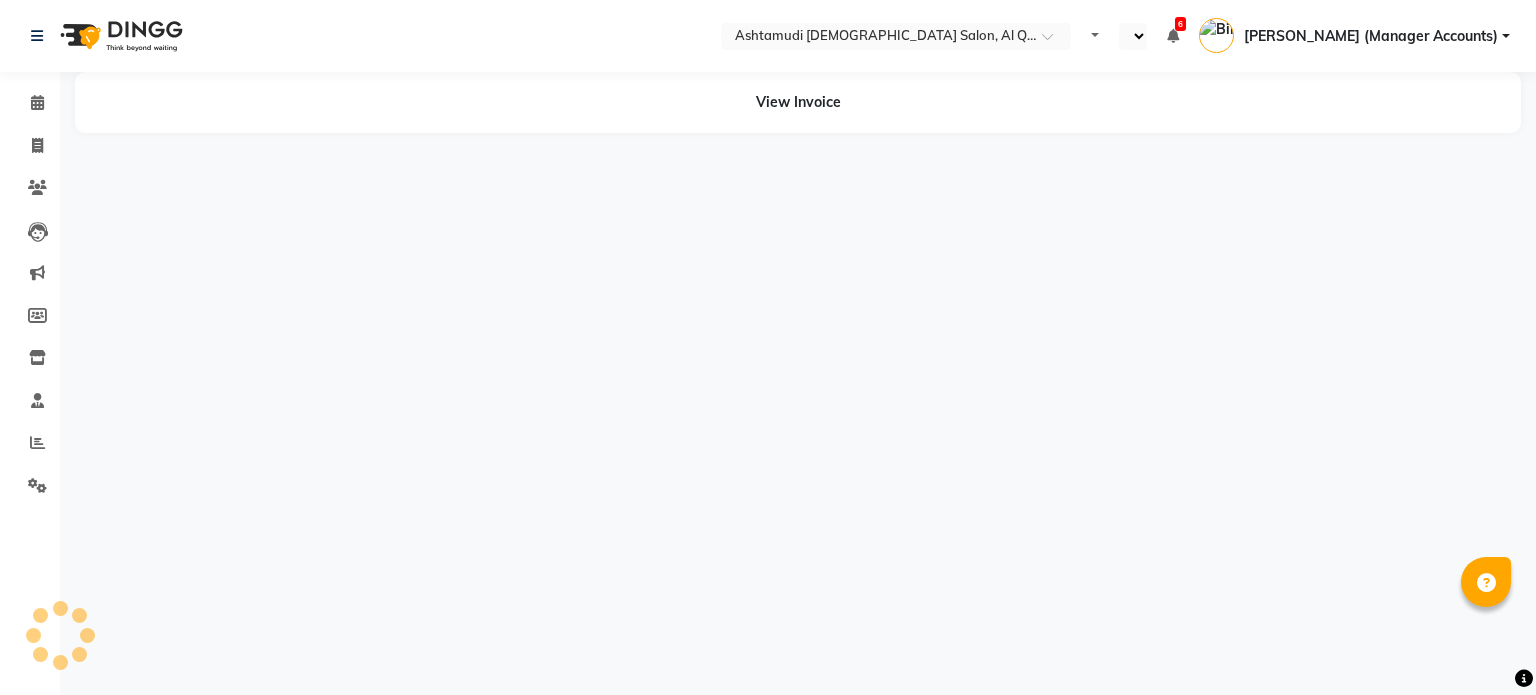 select on "en" 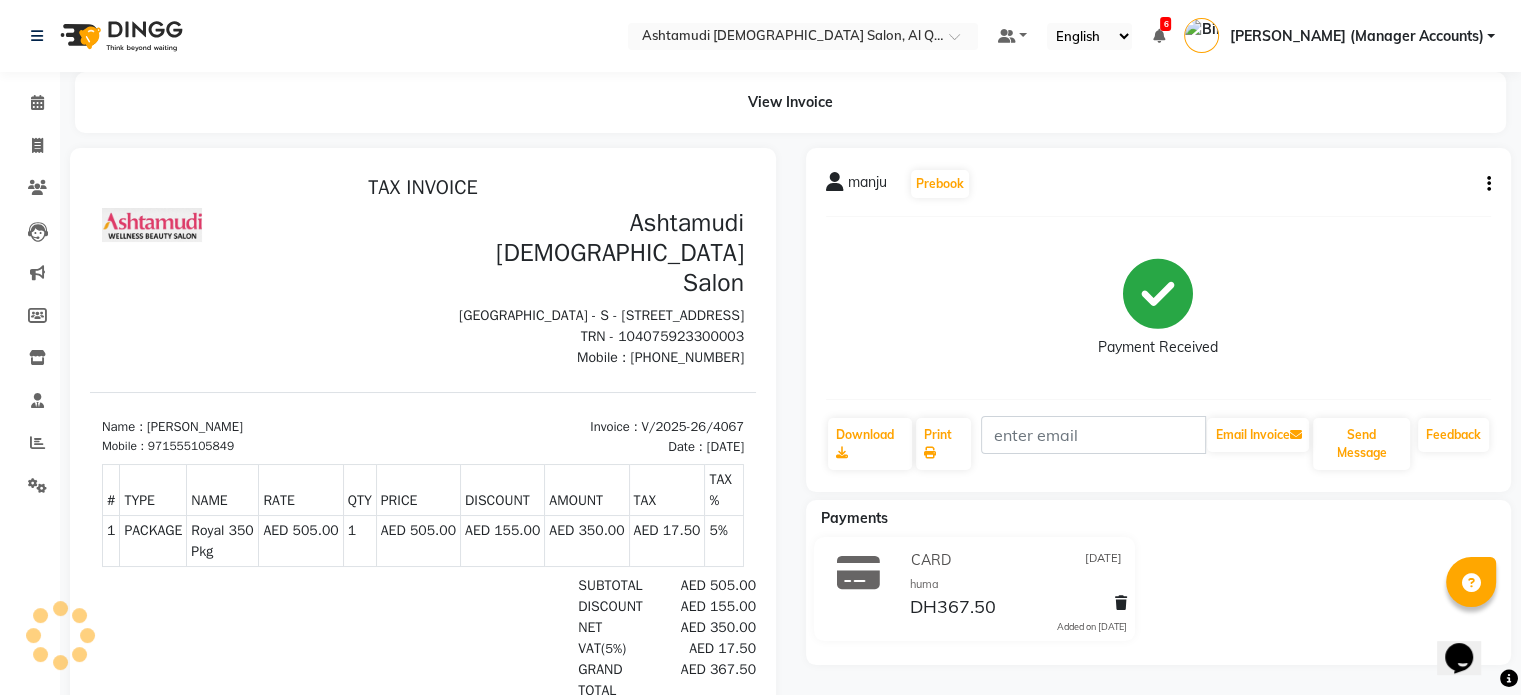 scroll, scrollTop: 0, scrollLeft: 0, axis: both 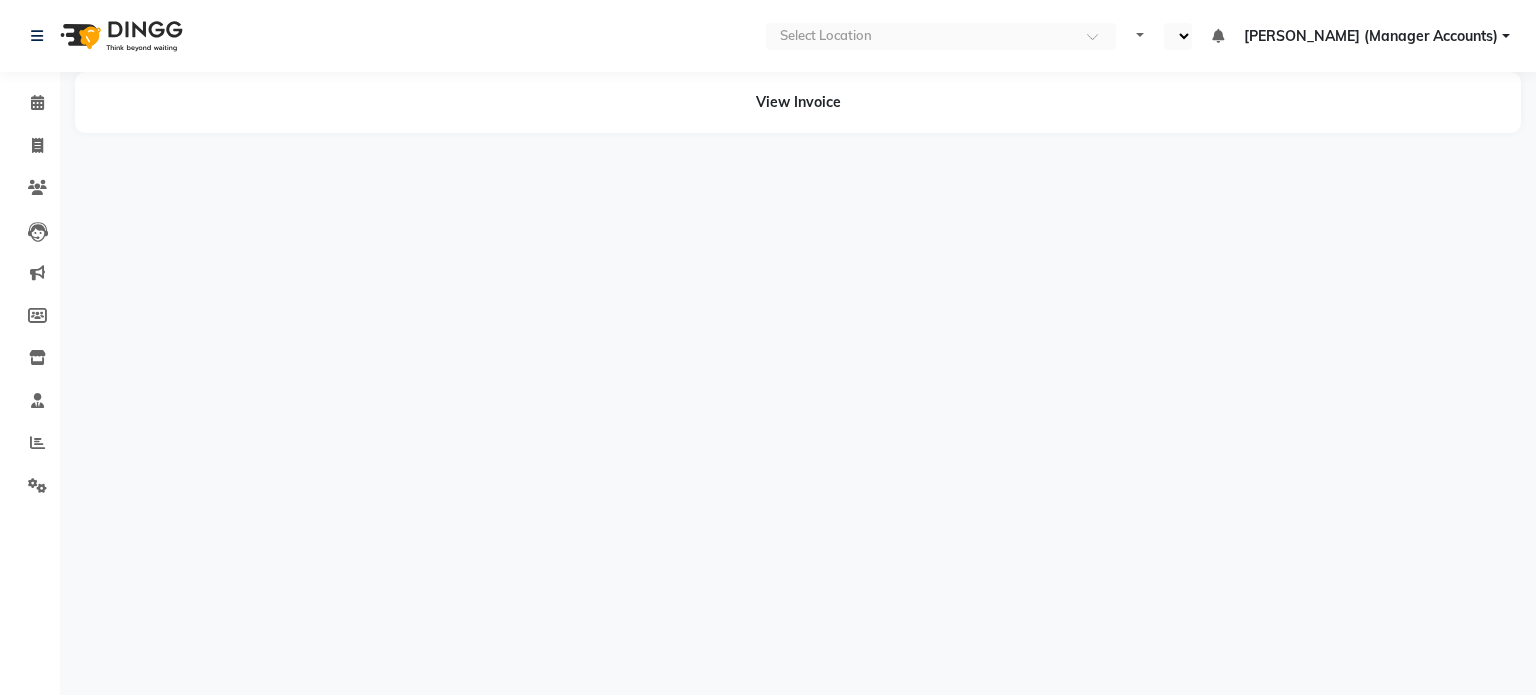 select on "en" 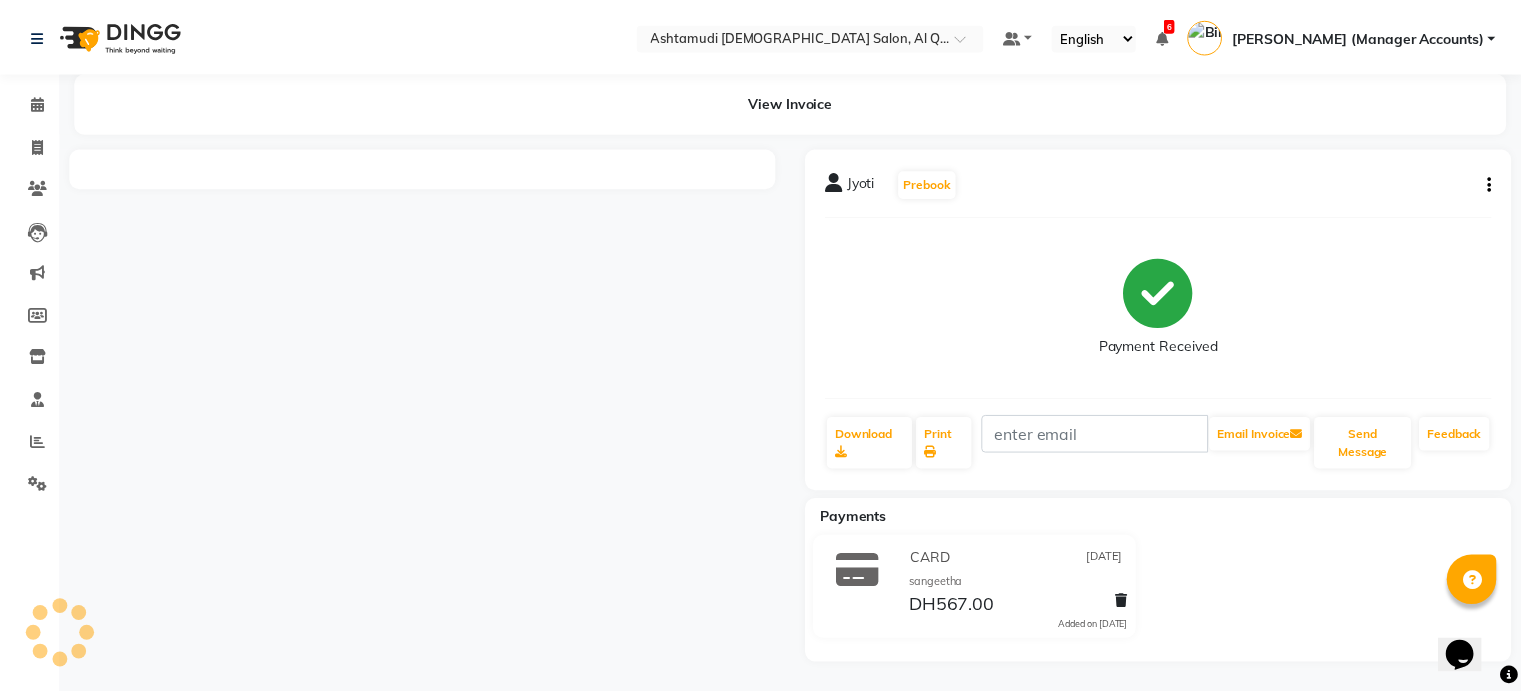 scroll, scrollTop: 0, scrollLeft: 0, axis: both 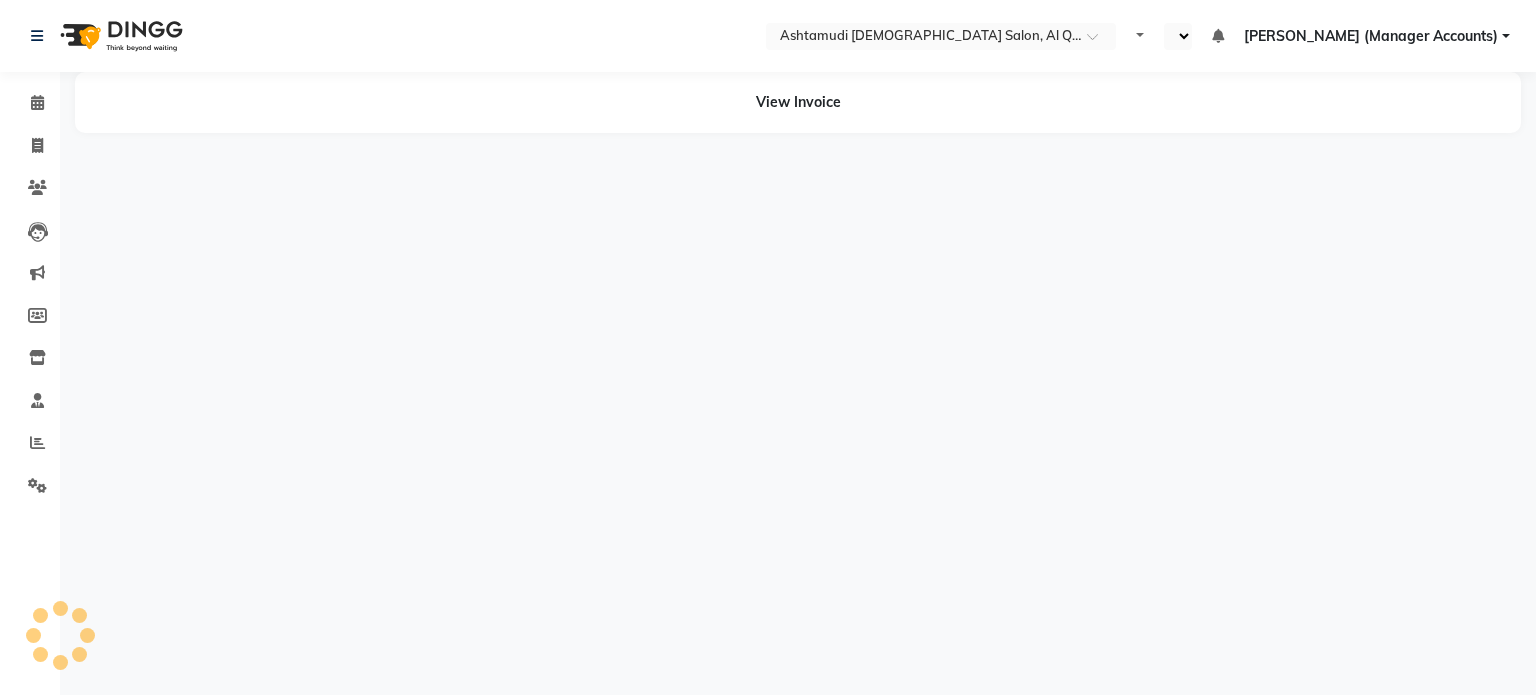 select on "en" 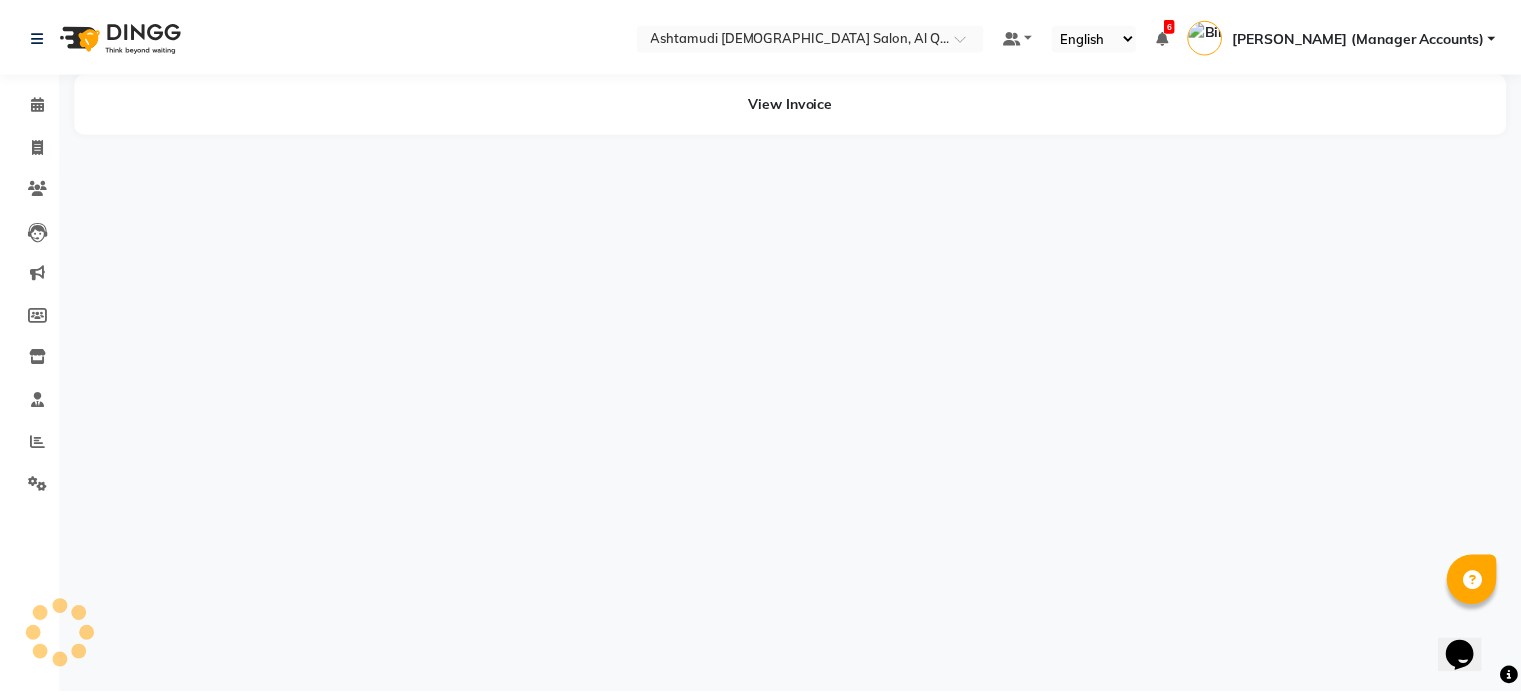 scroll, scrollTop: 0, scrollLeft: 0, axis: both 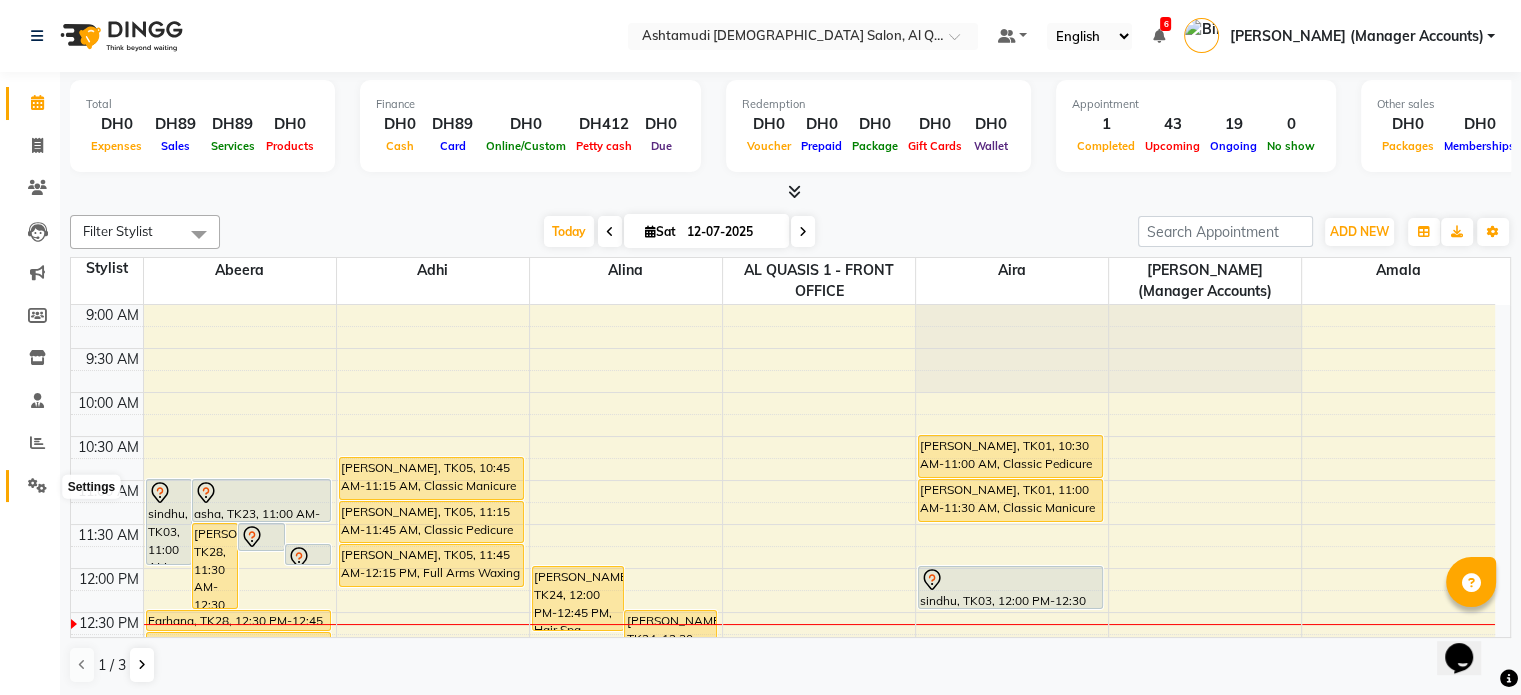 click 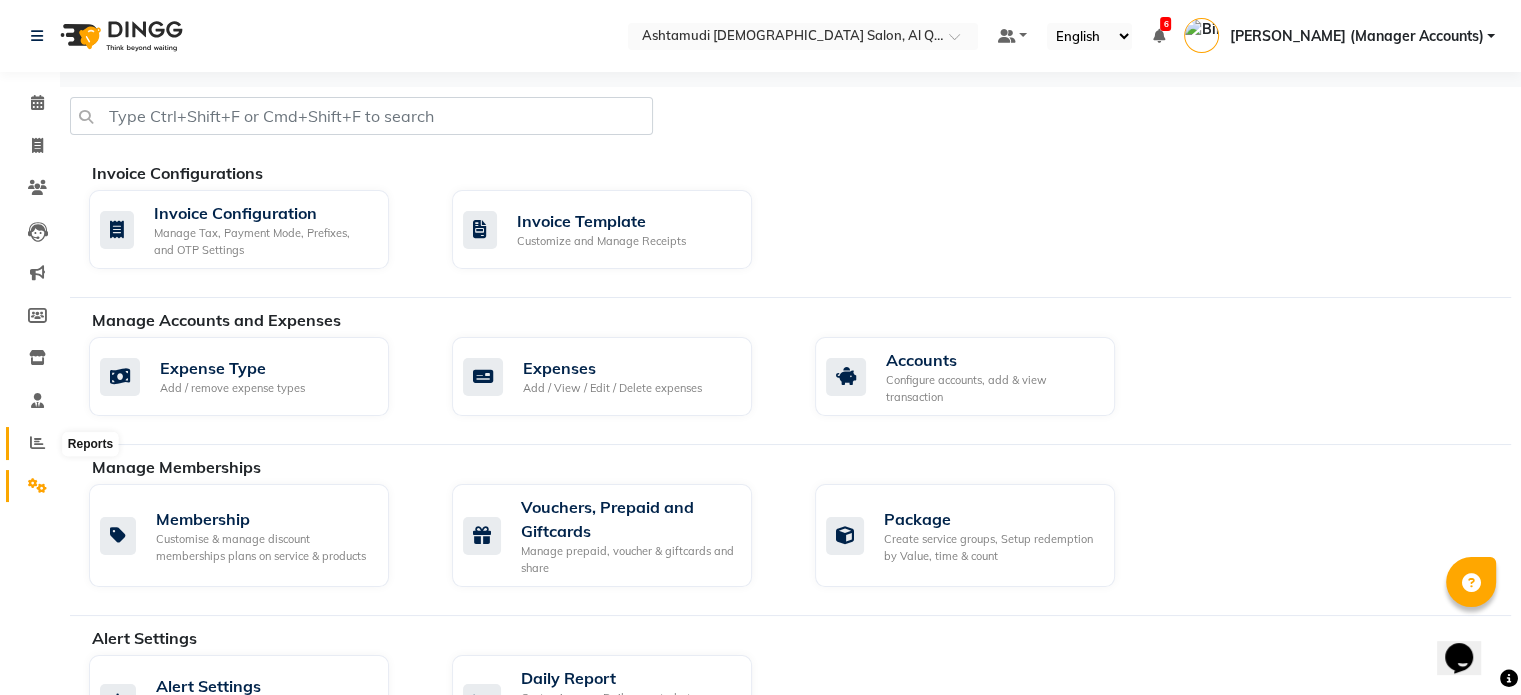 click 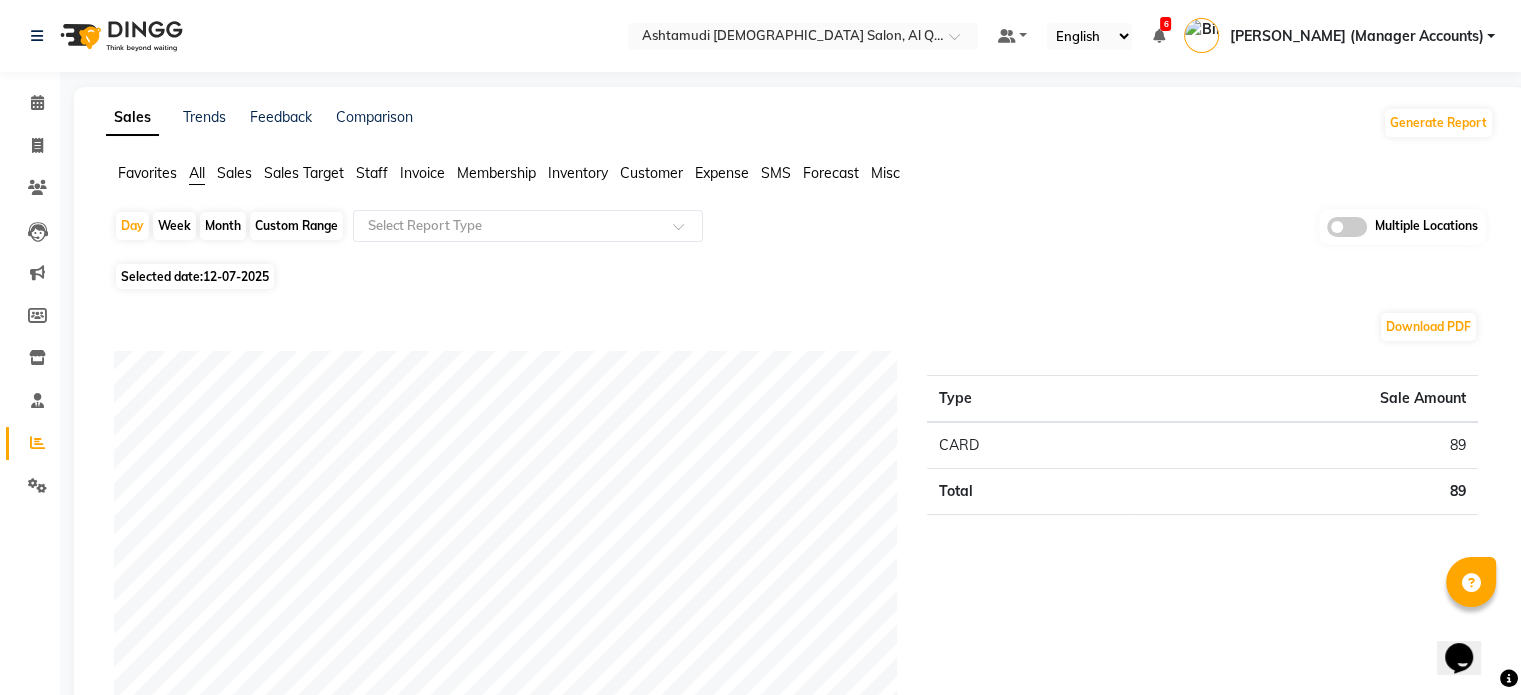 click on "Sales" 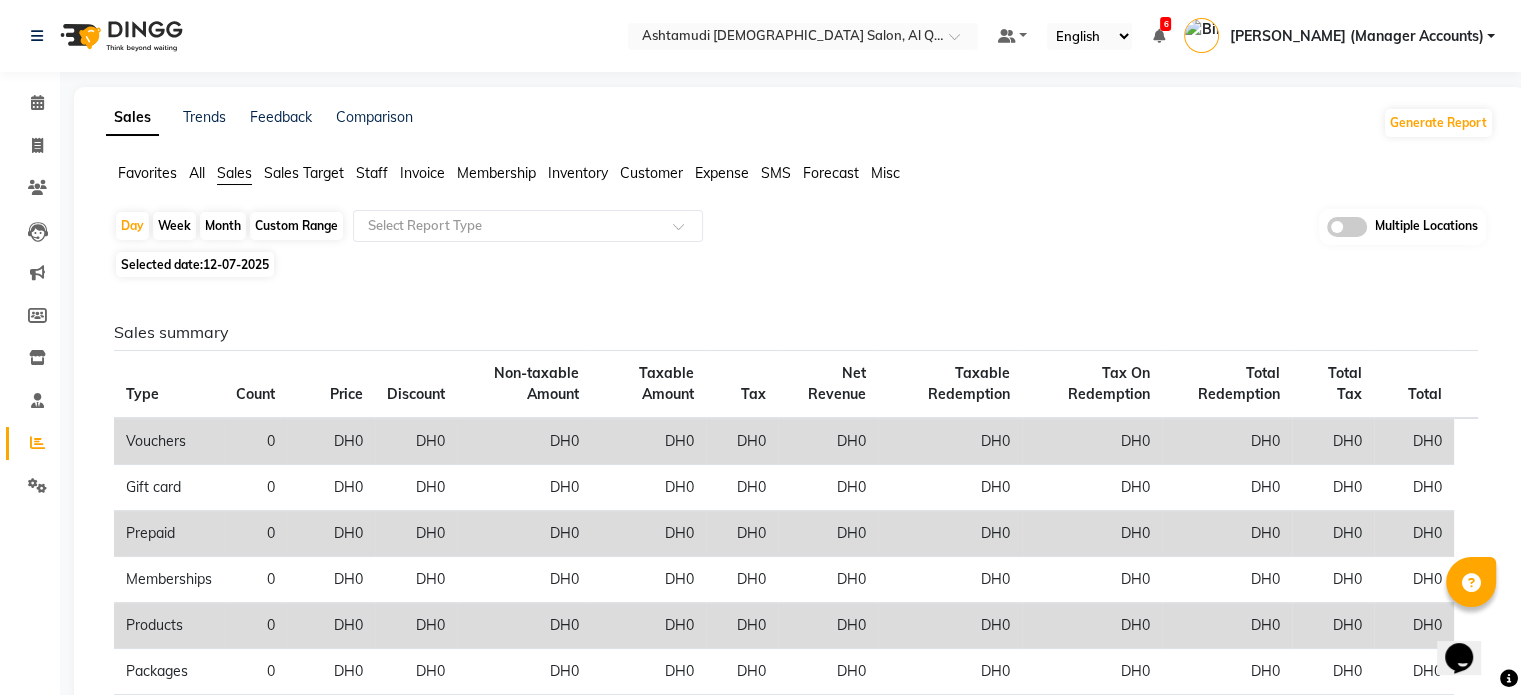click on "Staff" 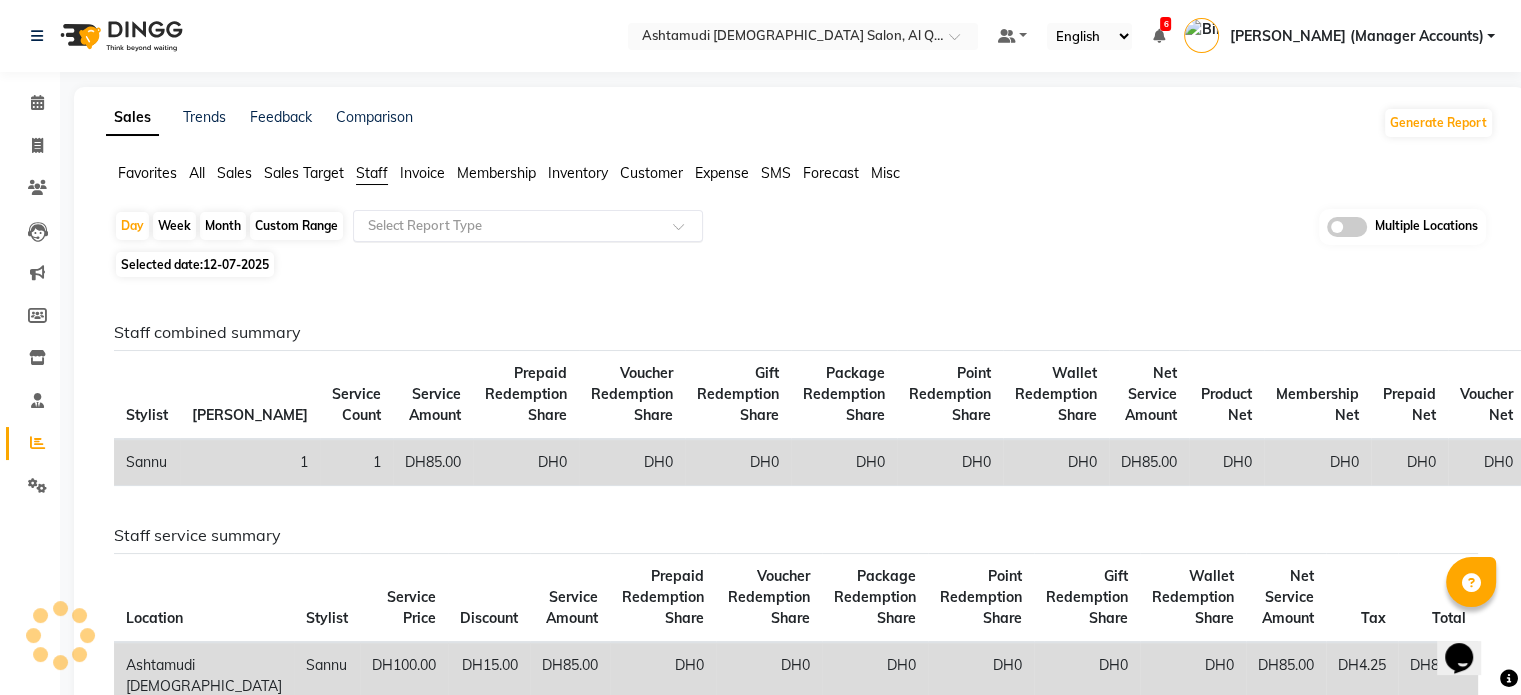 click 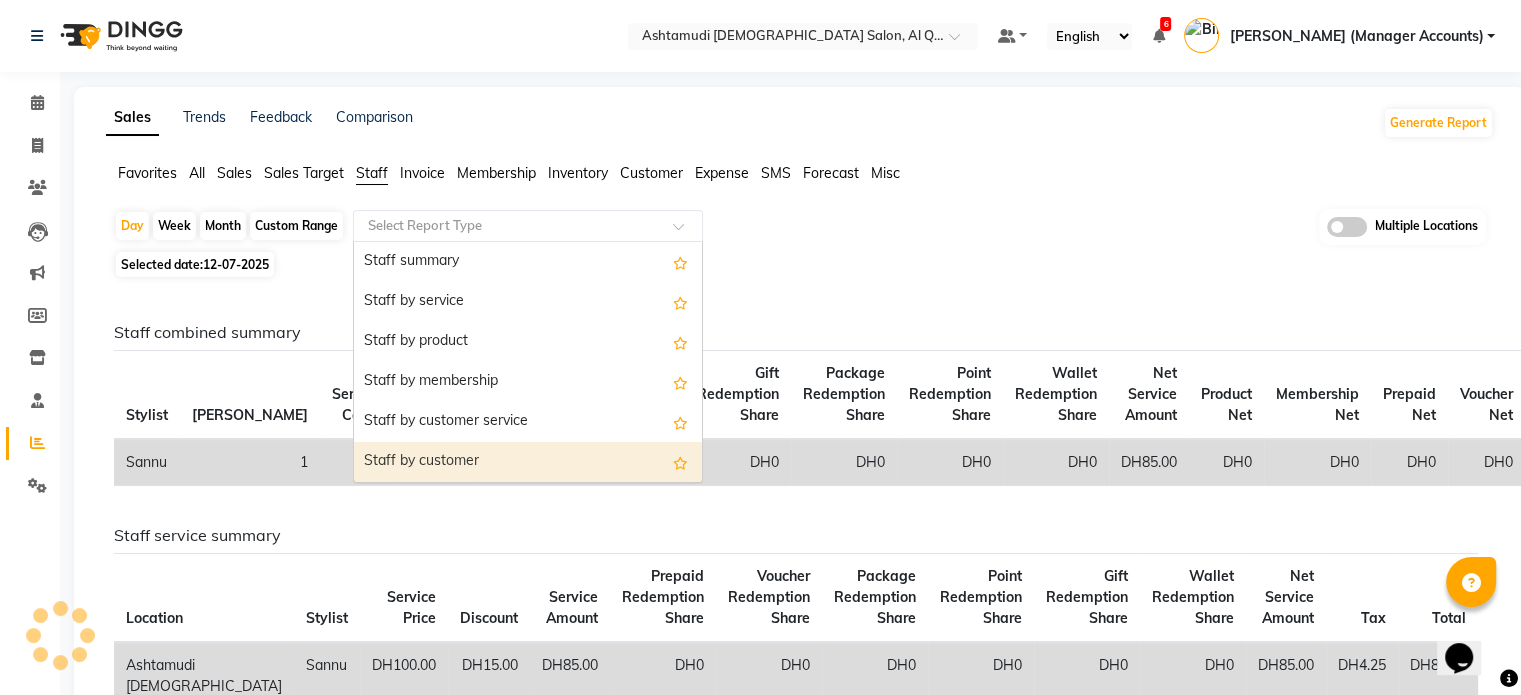 click on "Staff by customer" at bounding box center [528, 462] 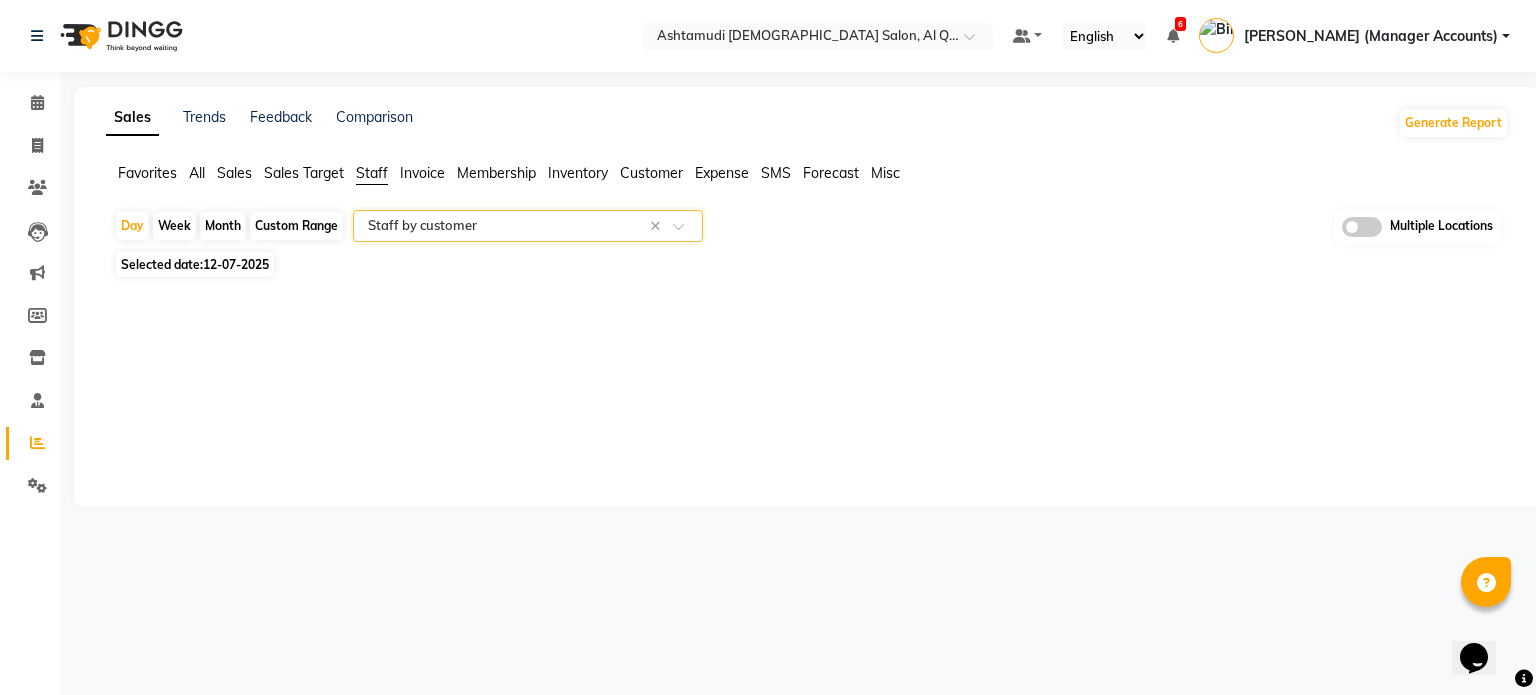 select on "full_report" 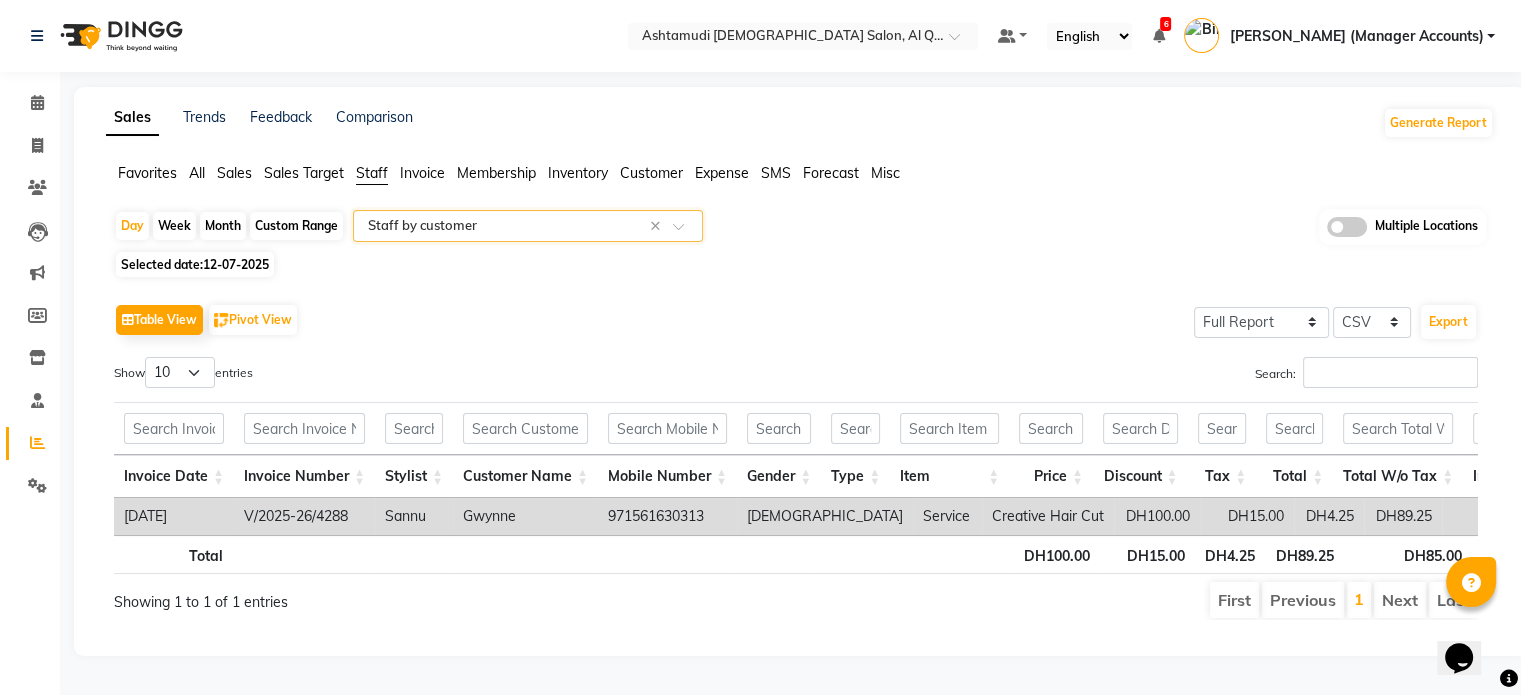 click on "12-07-2025" 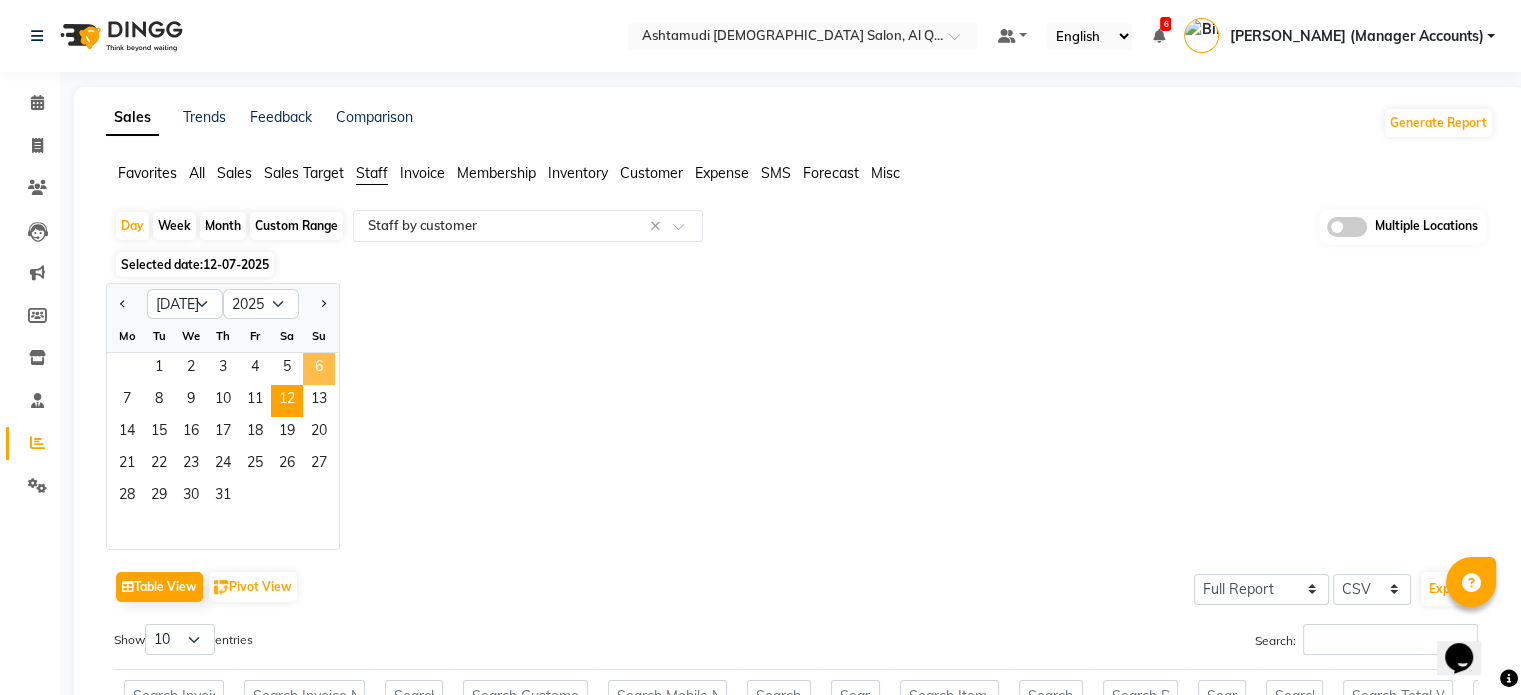 click on "6" 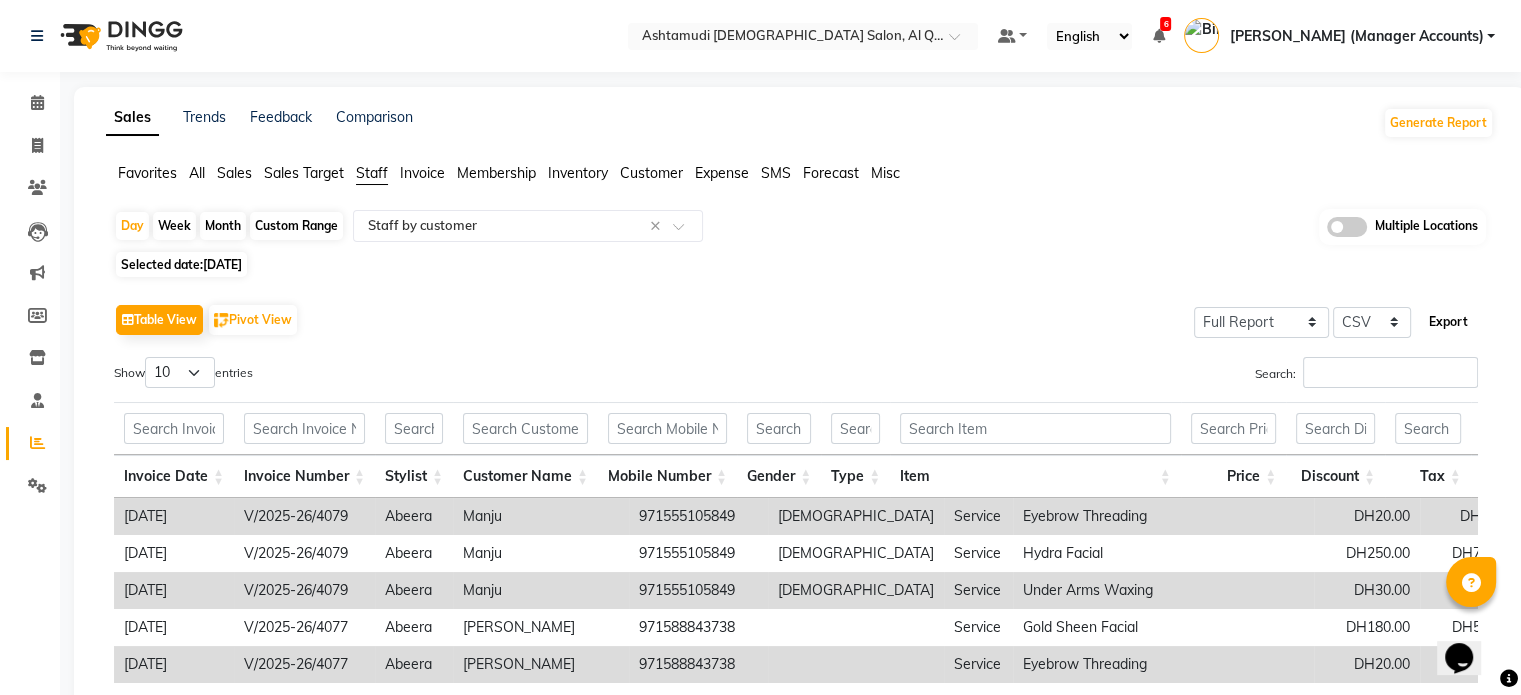 click on "Export" 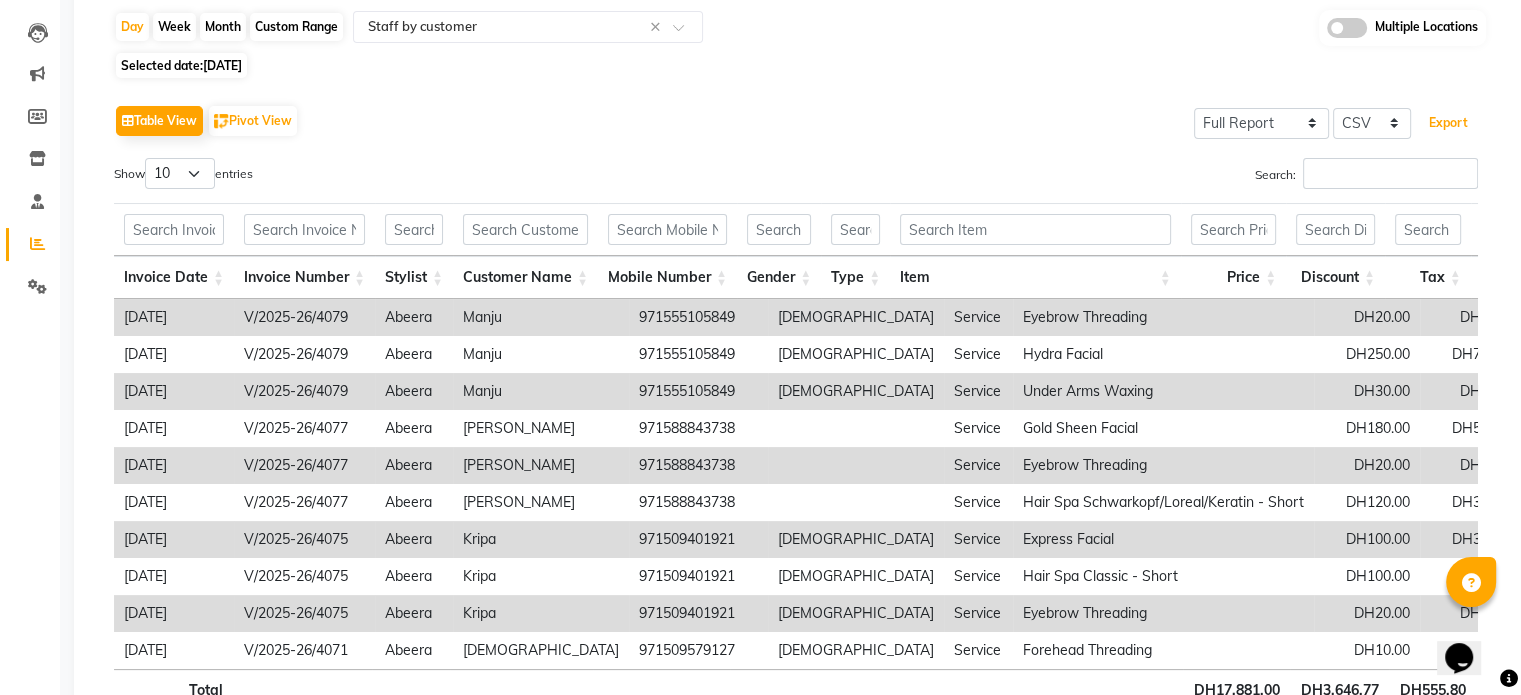 scroll, scrollTop: 200, scrollLeft: 0, axis: vertical 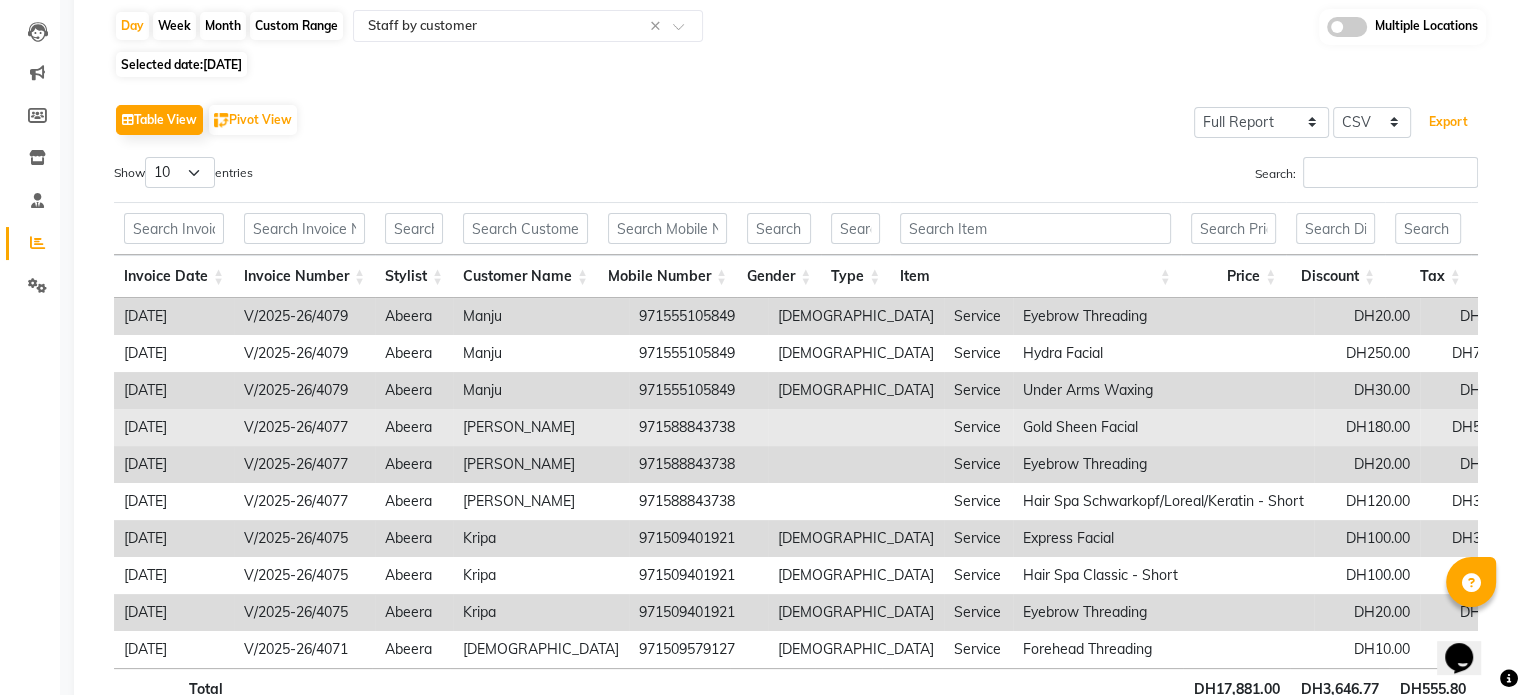 type 